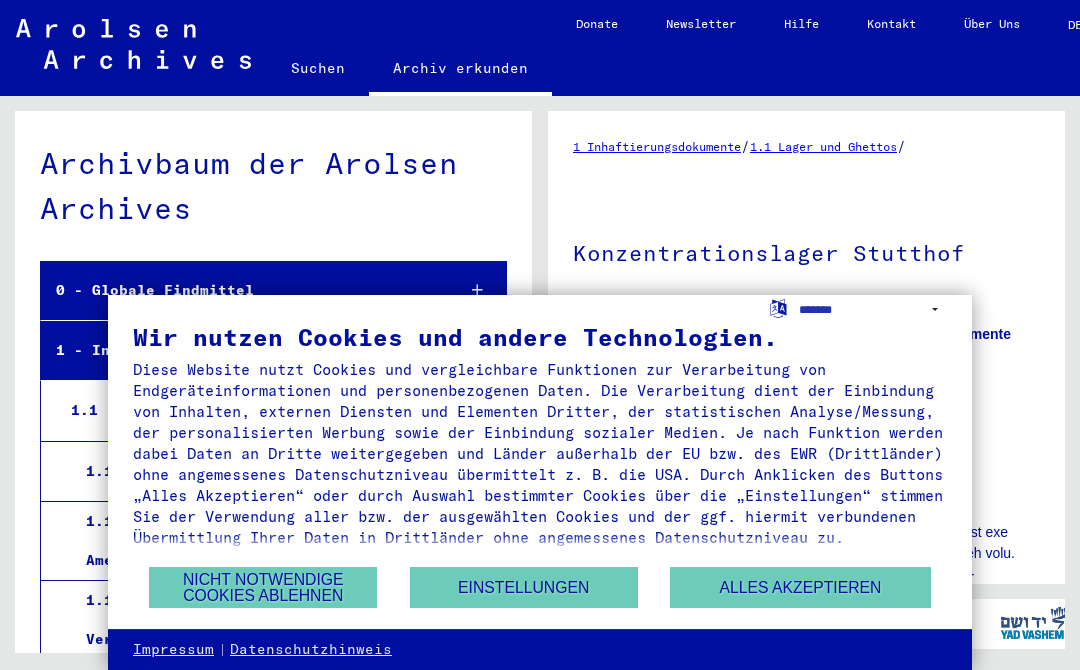 scroll, scrollTop: 0, scrollLeft: 0, axis: both 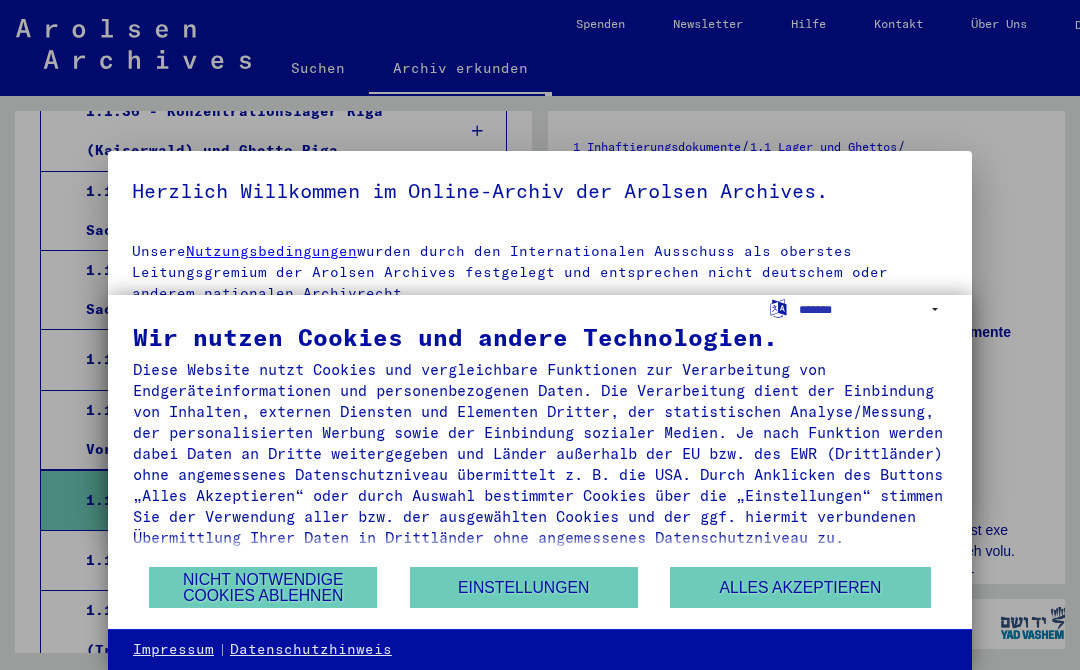 click on "Nicht notwendige Cookies ablehnen" at bounding box center (263, 587) 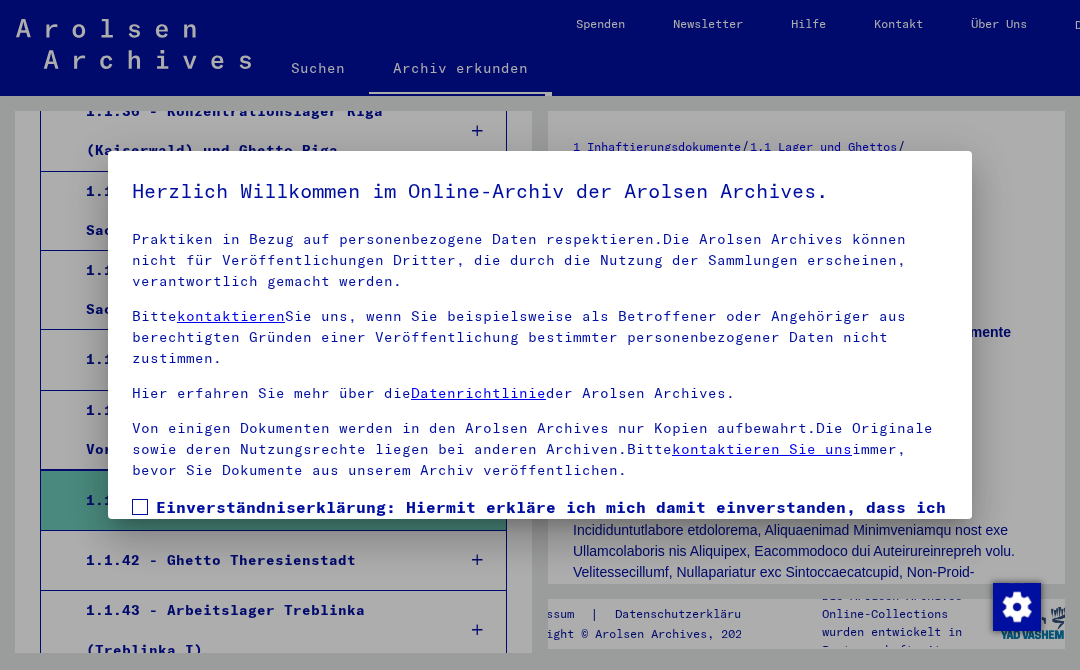 scroll, scrollTop: 173, scrollLeft: 0, axis: vertical 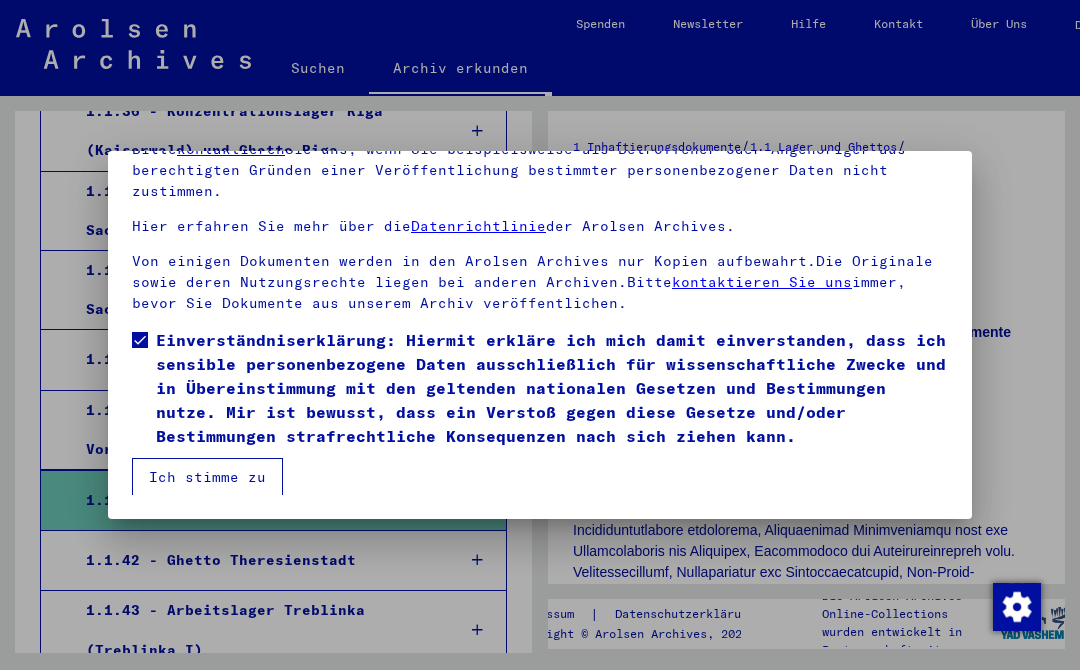 click on "Ich stimme zu" at bounding box center (207, 477) 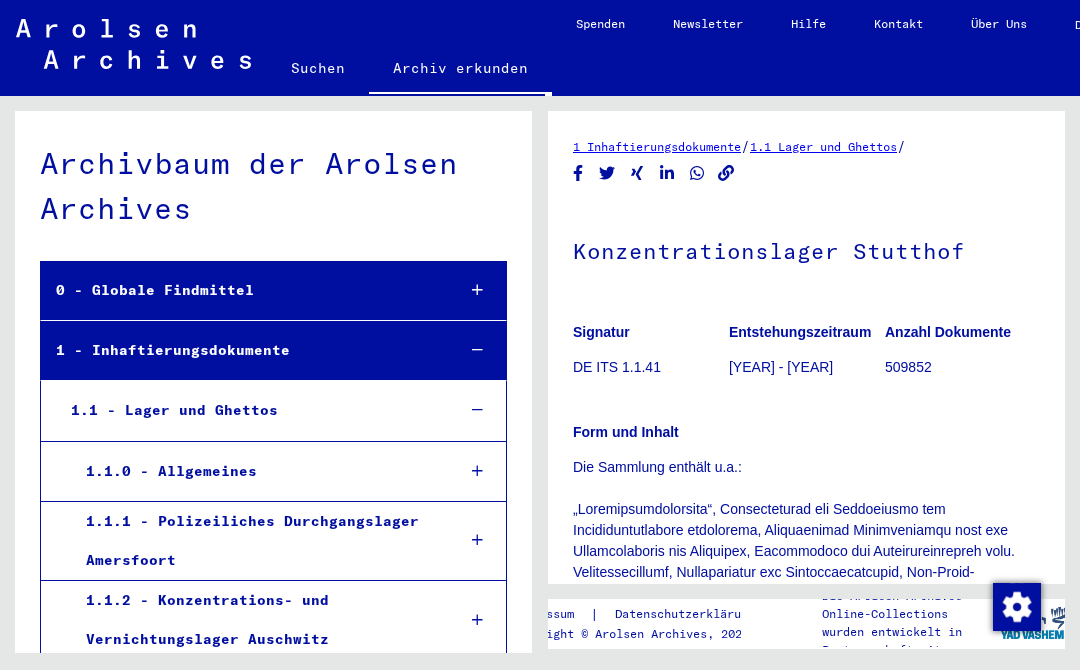 scroll, scrollTop: 0, scrollLeft: 0, axis: both 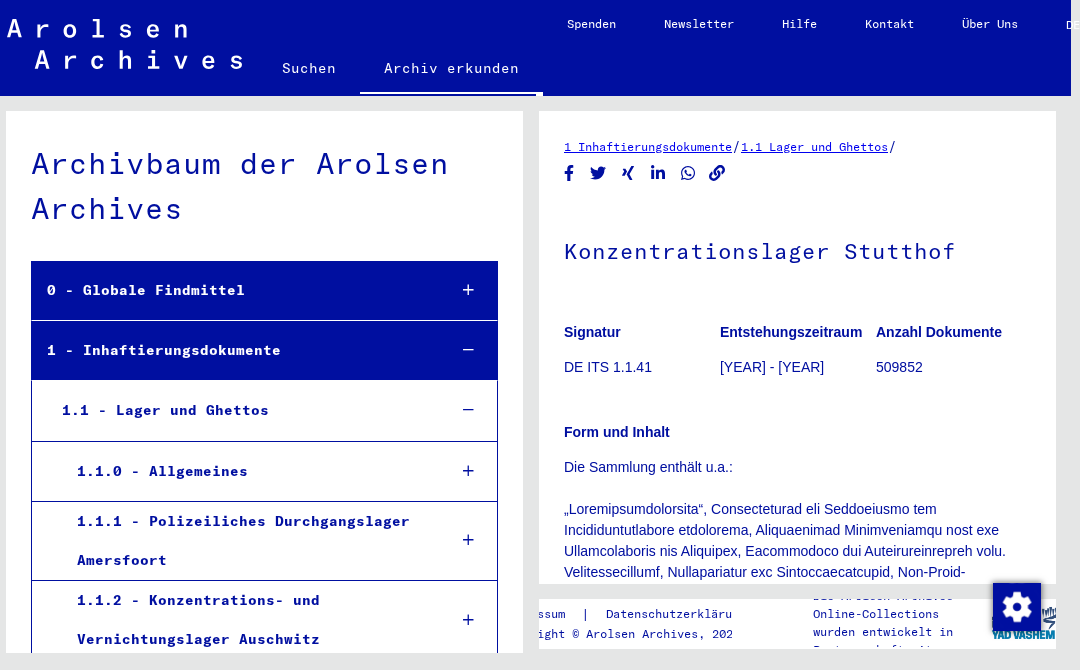 click on "0 - Globale Findmittel" at bounding box center (231, 290) 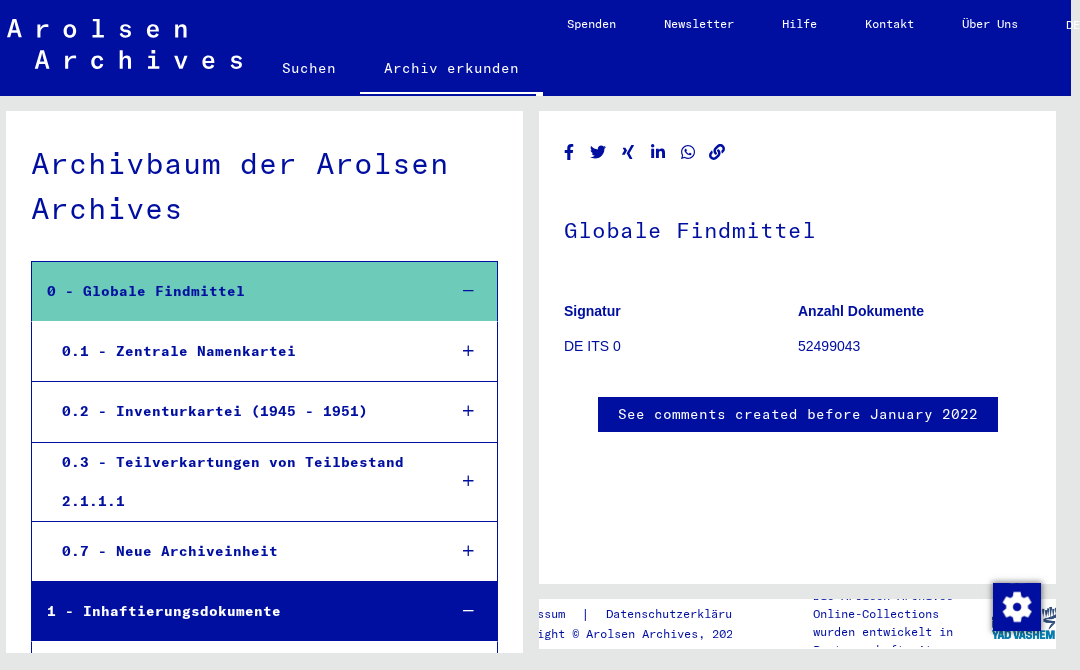 scroll, scrollTop: 812, scrollLeft: 0, axis: vertical 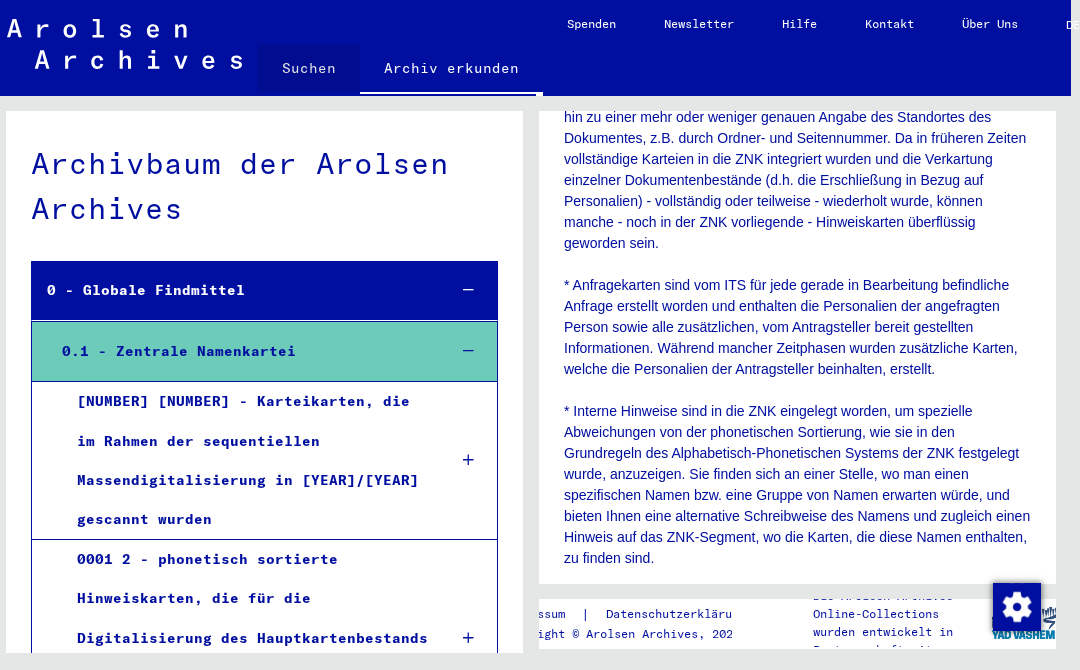 click on "Suchen" at bounding box center [309, 68] 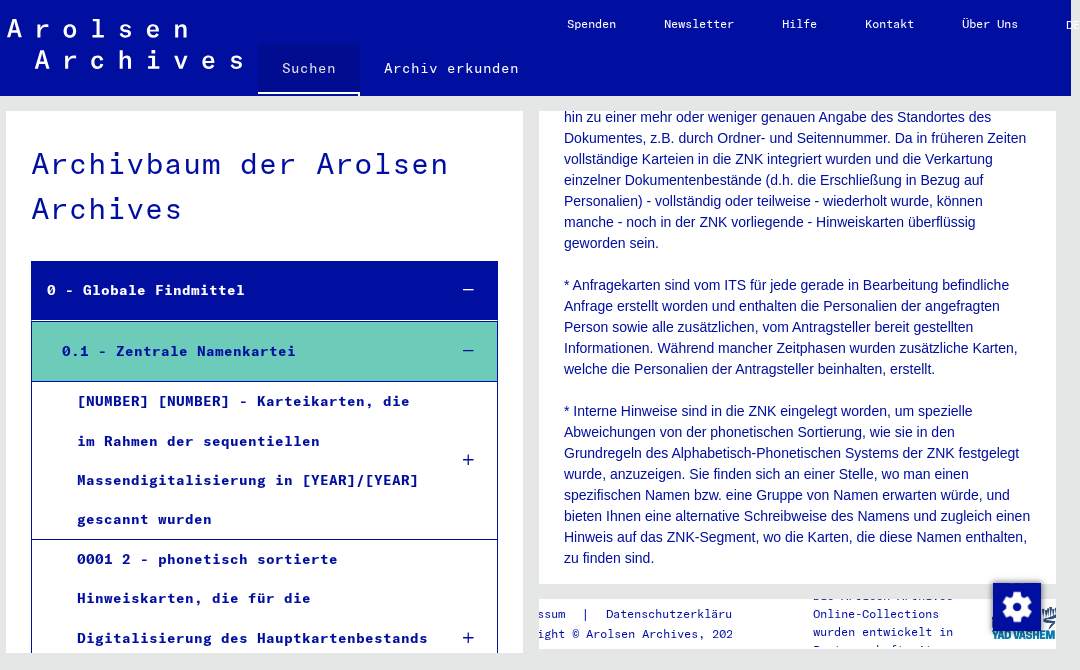 click on "Suchen" at bounding box center (309, 70) 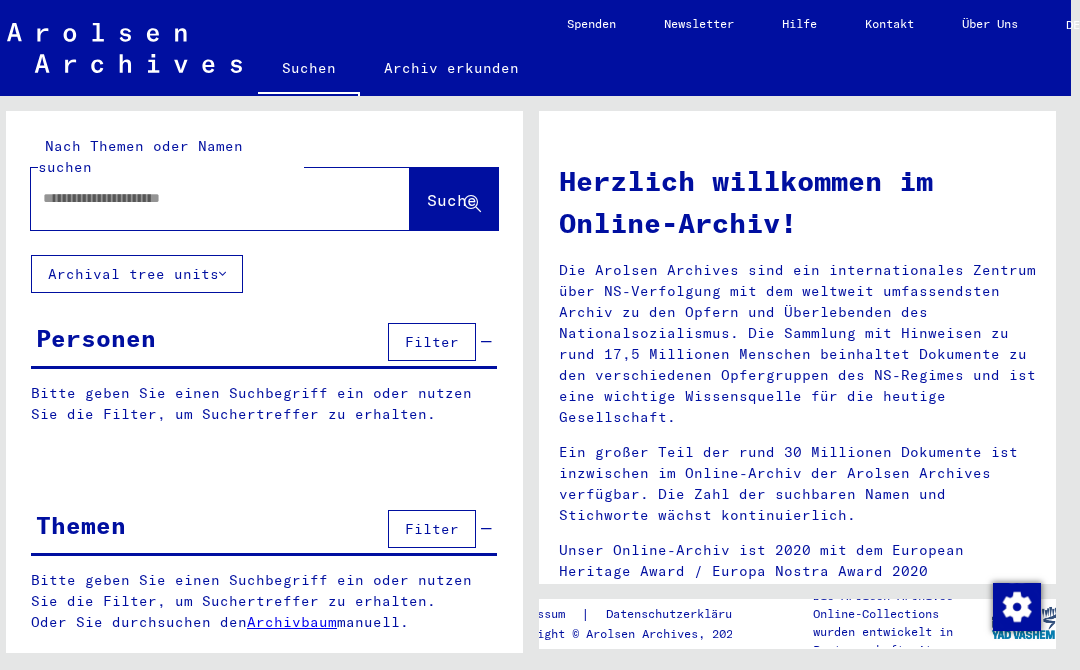 click at bounding box center [196, 198] 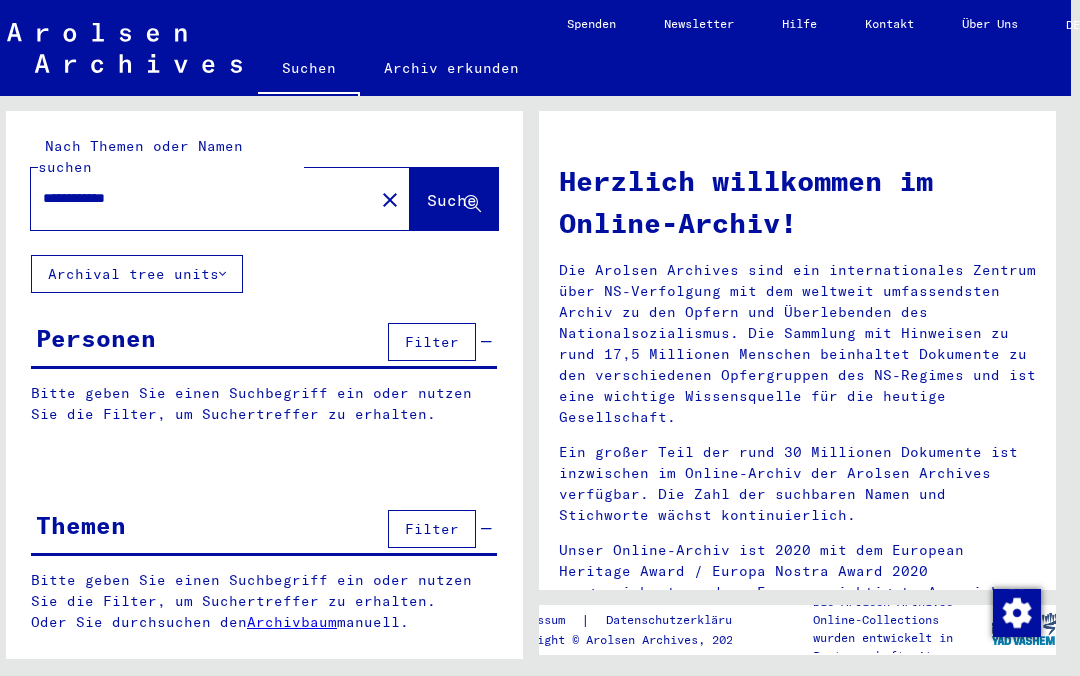 type on "**********" 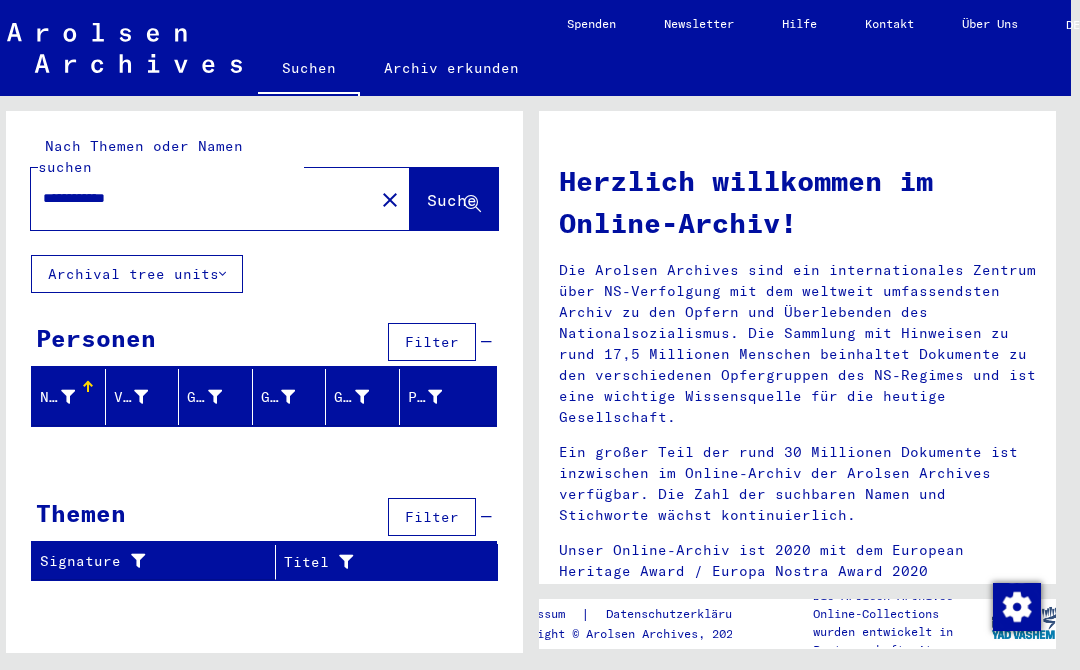 click on "Personen" at bounding box center [96, 338] 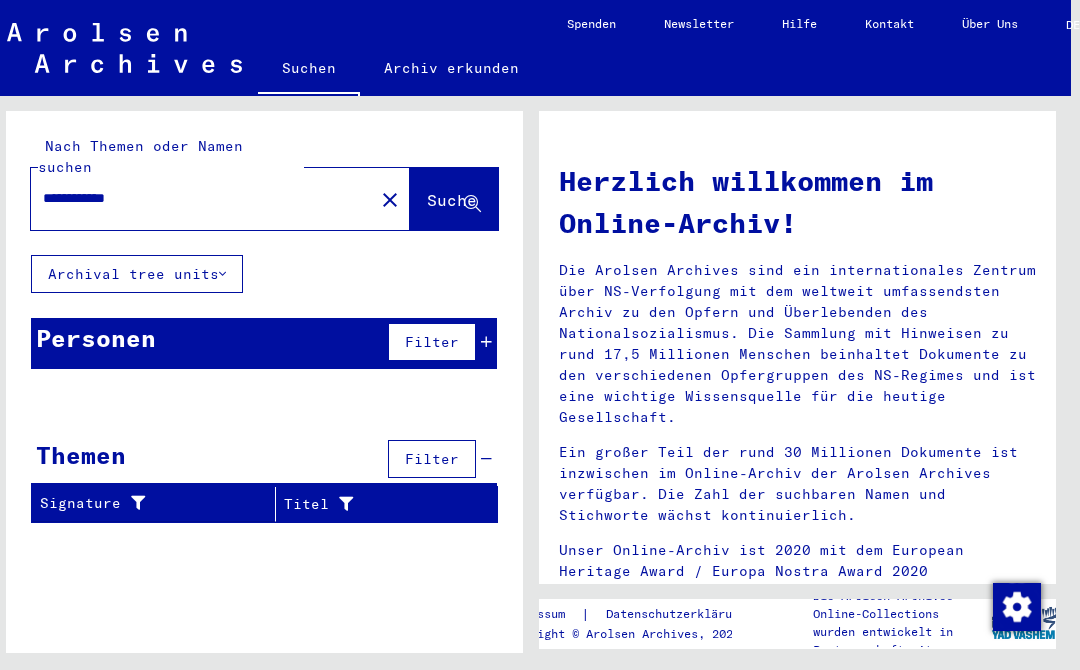 click on "Filter" at bounding box center (432, 342) 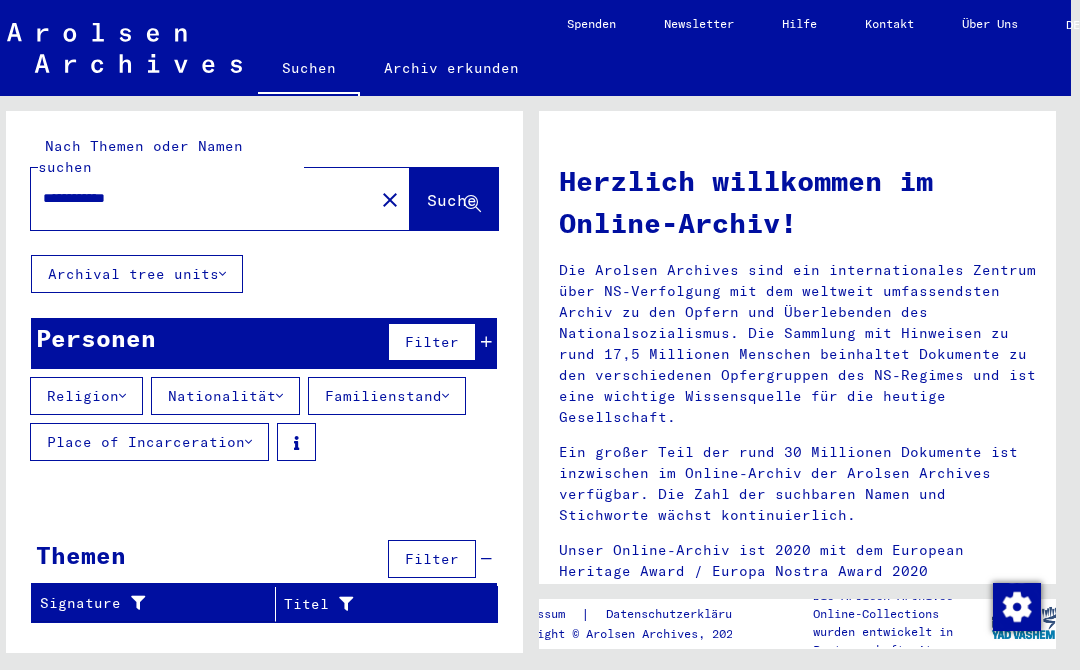 click on "Nationalität" at bounding box center (86, 396) 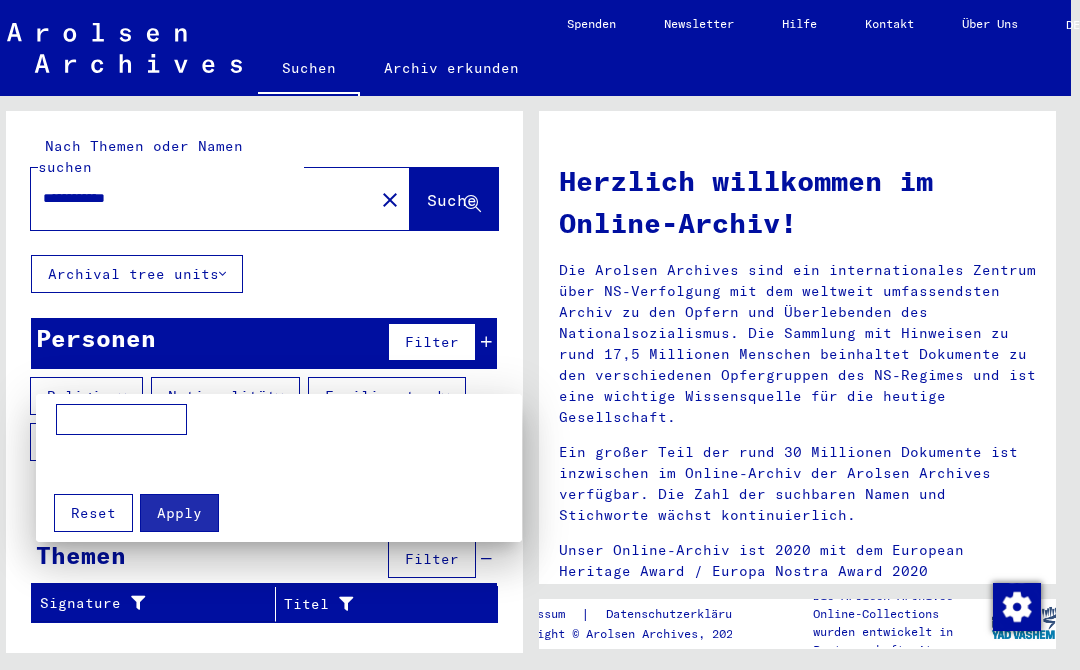 click at bounding box center (121, 420) 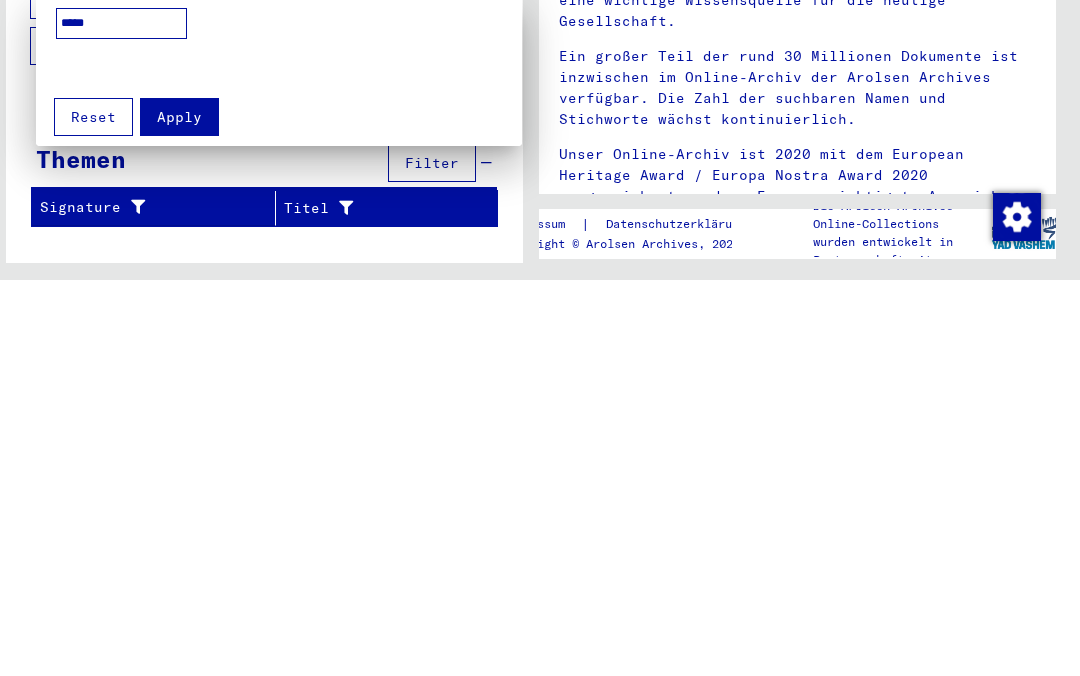 type on "*****" 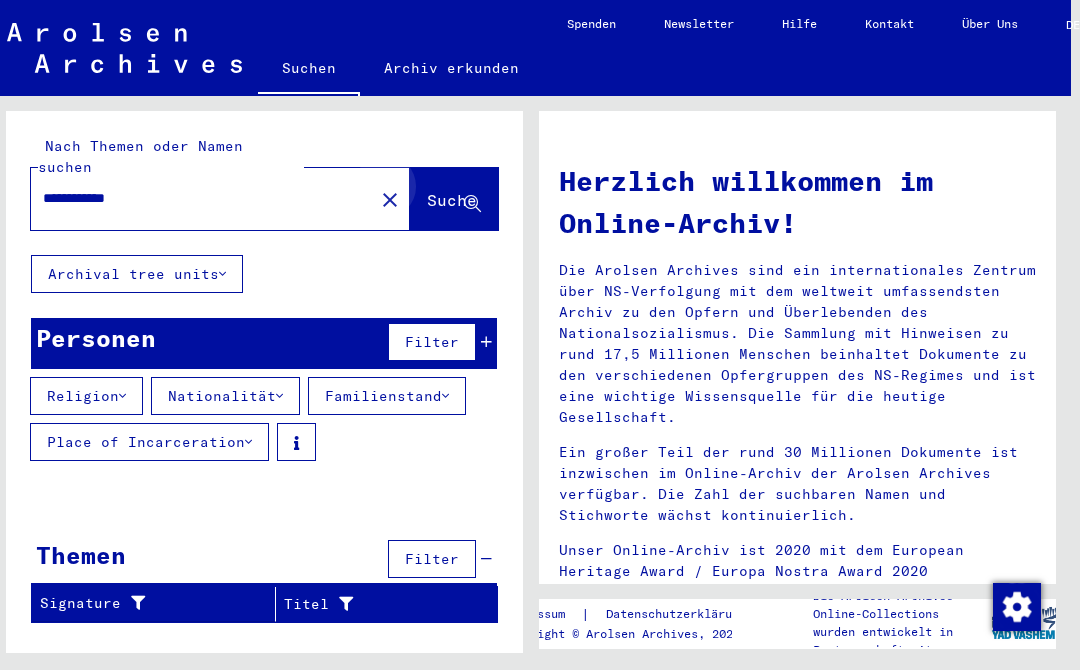 click on "Suche" at bounding box center (452, 200) 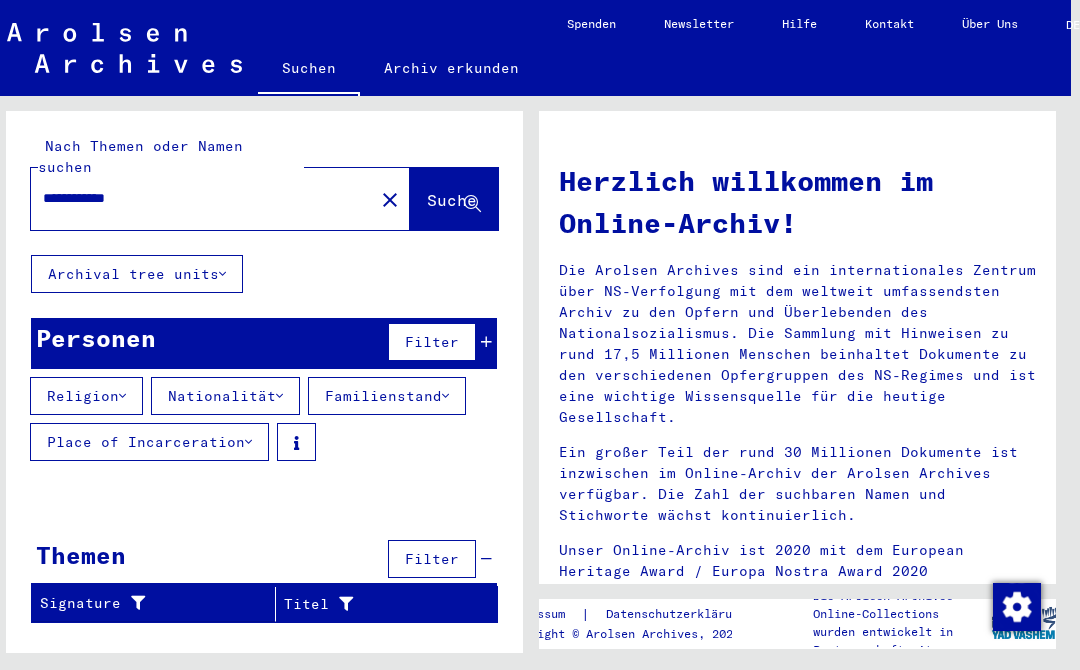 click on "**********" at bounding box center (196, 198) 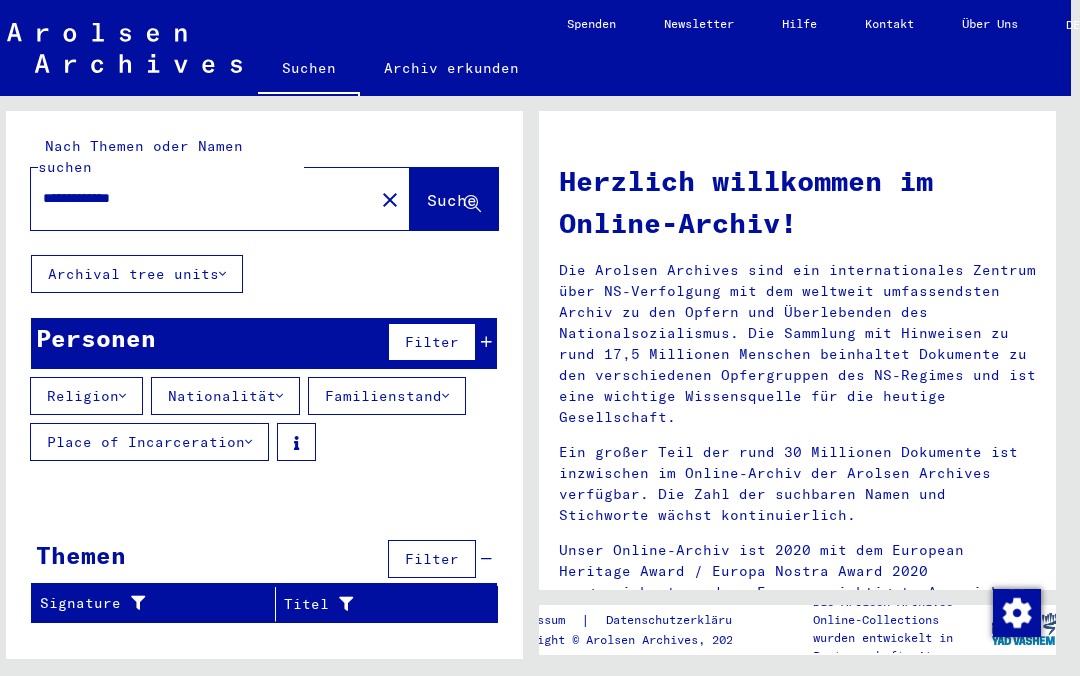click on "Suche" at bounding box center (452, 200) 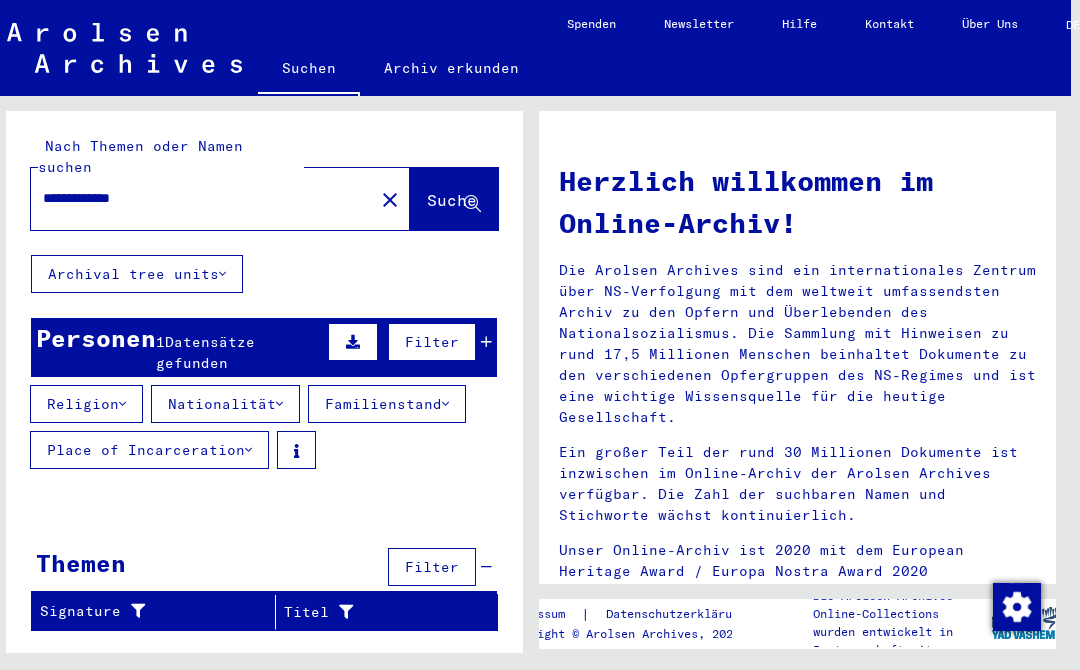 click on "**********" at bounding box center (196, 198) 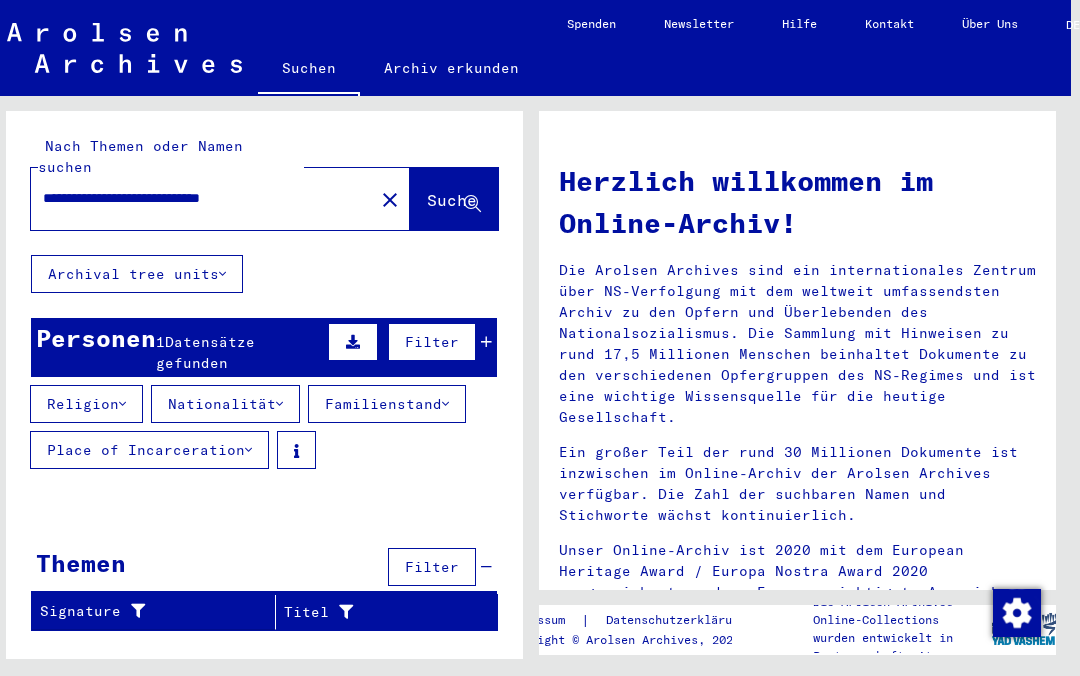 type on "**********" 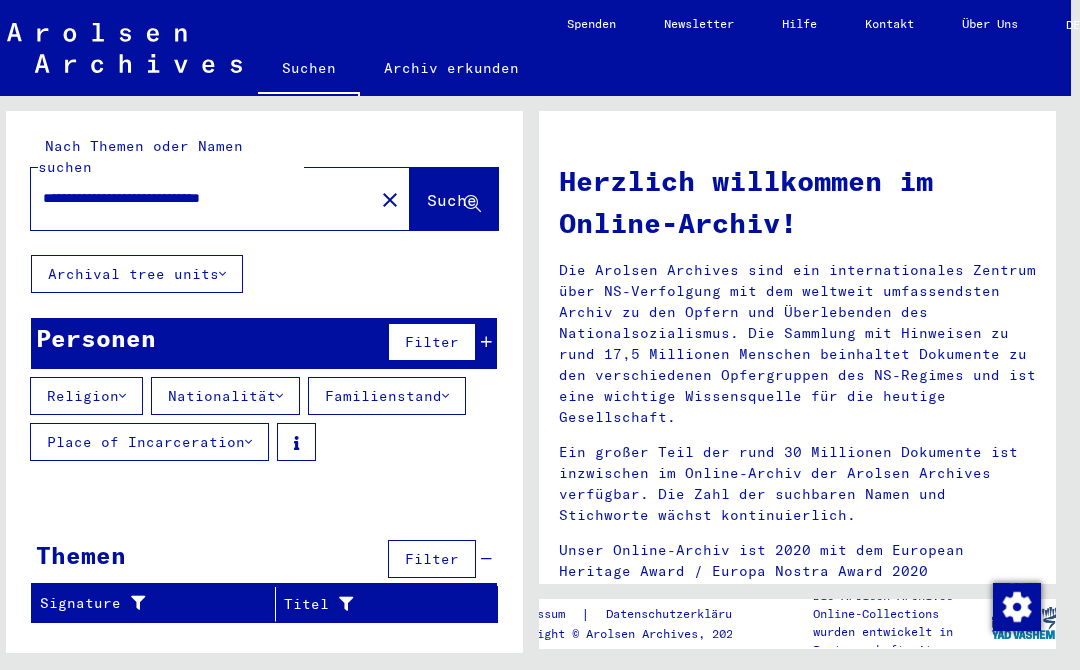 click on "Signature" at bounding box center (145, 603) 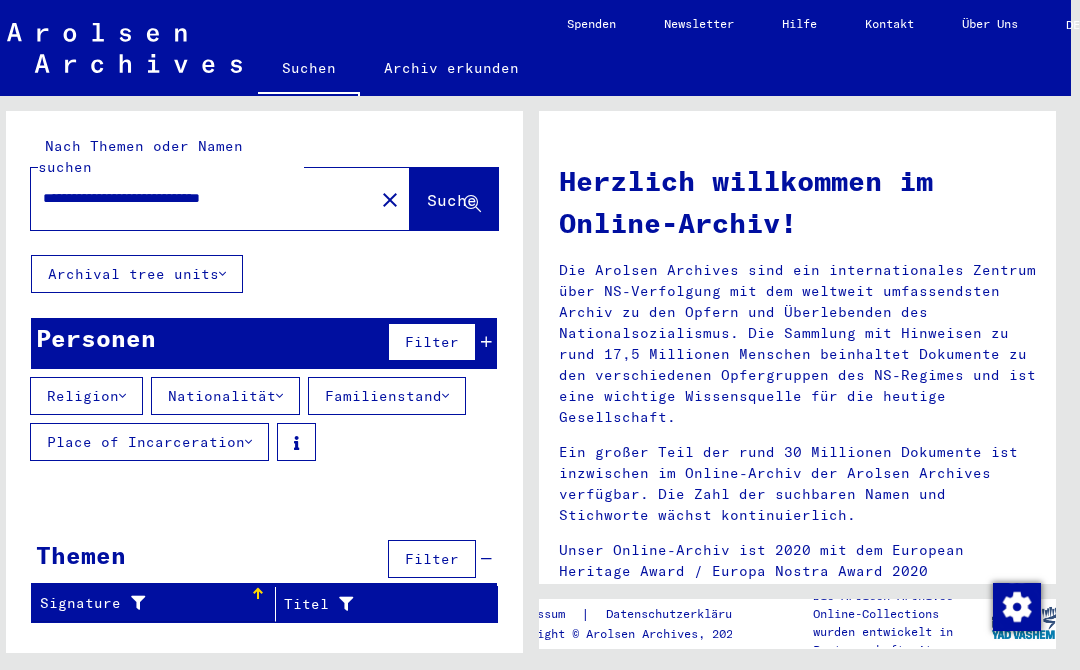 click on "Themen  Filter" at bounding box center (264, 560) 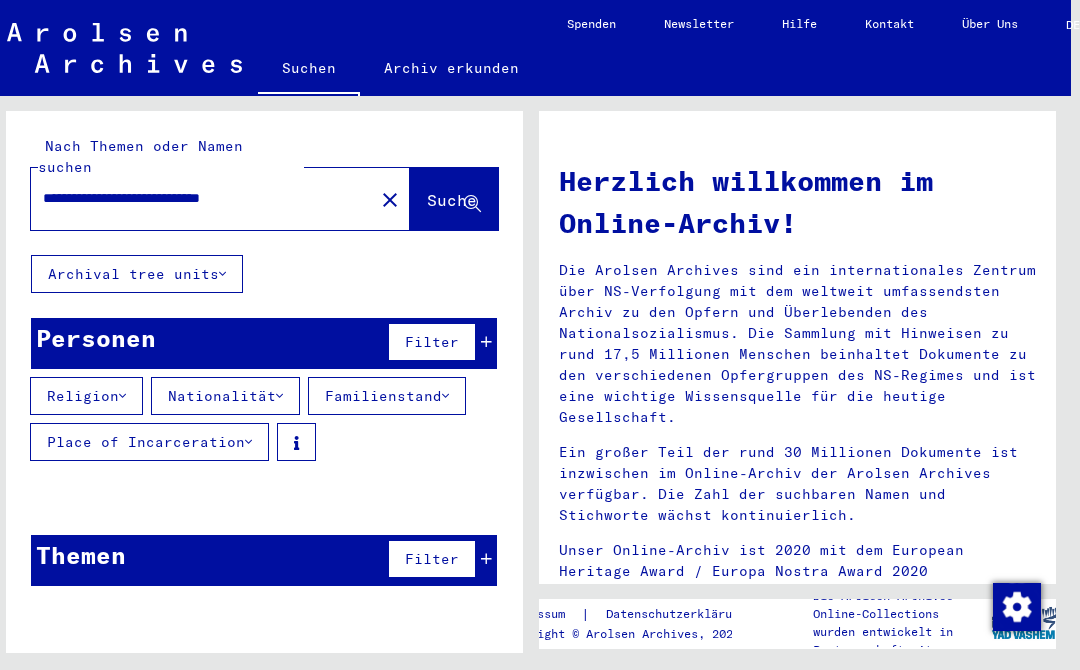 click on "Filter" at bounding box center (432, 559) 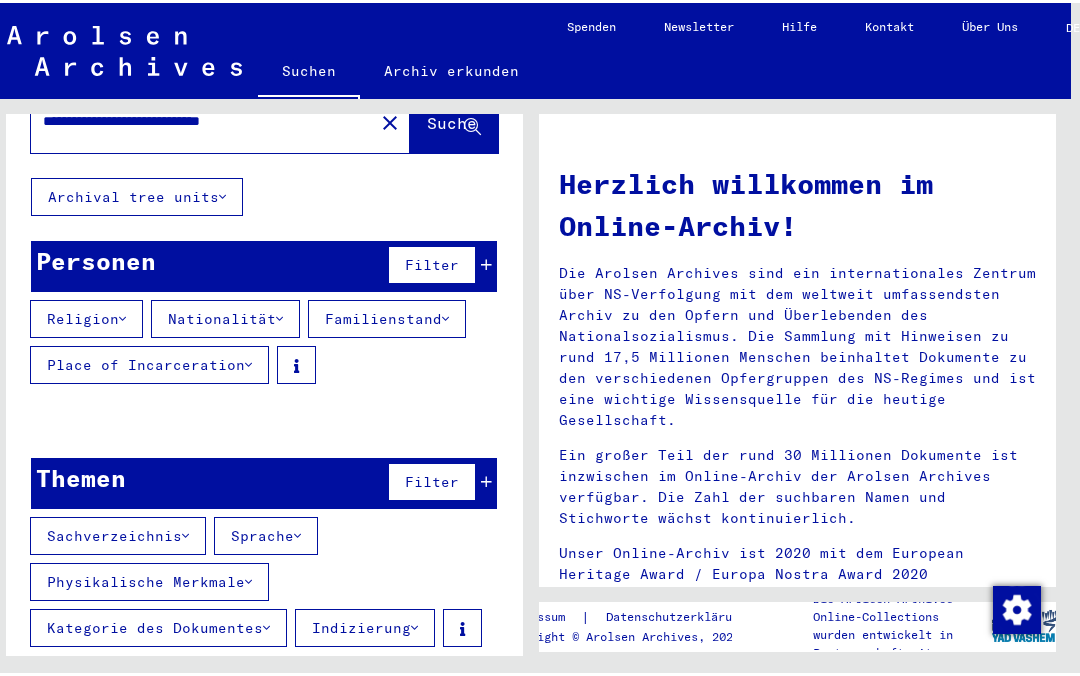 scroll, scrollTop: 80, scrollLeft: 0, axis: vertical 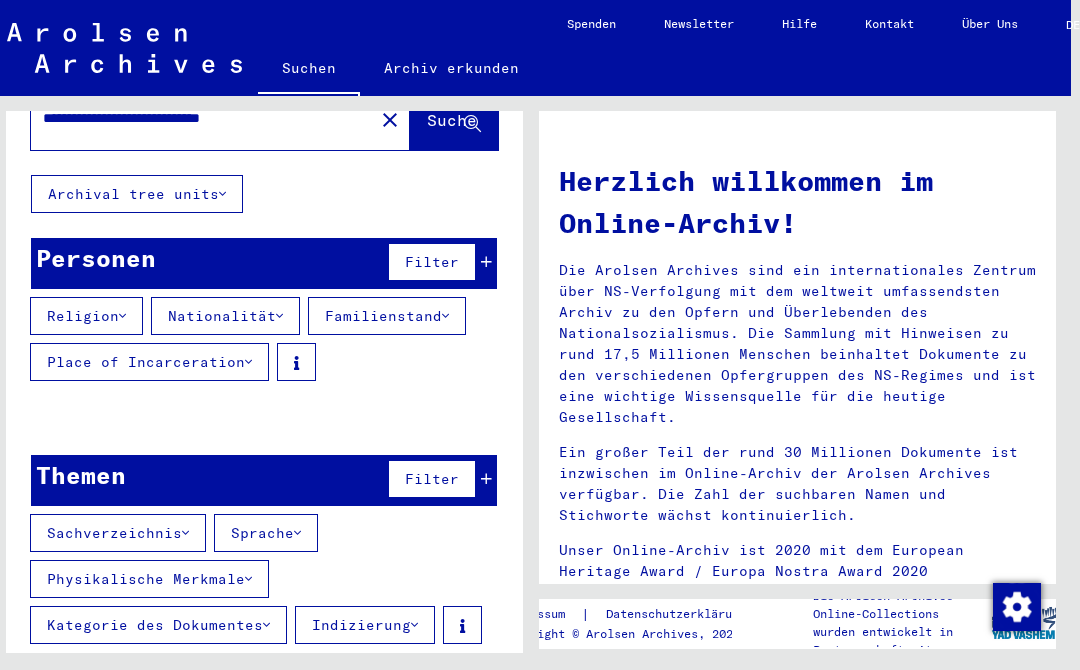 click on "Kategorie des Dokumentes" at bounding box center [118, 533] 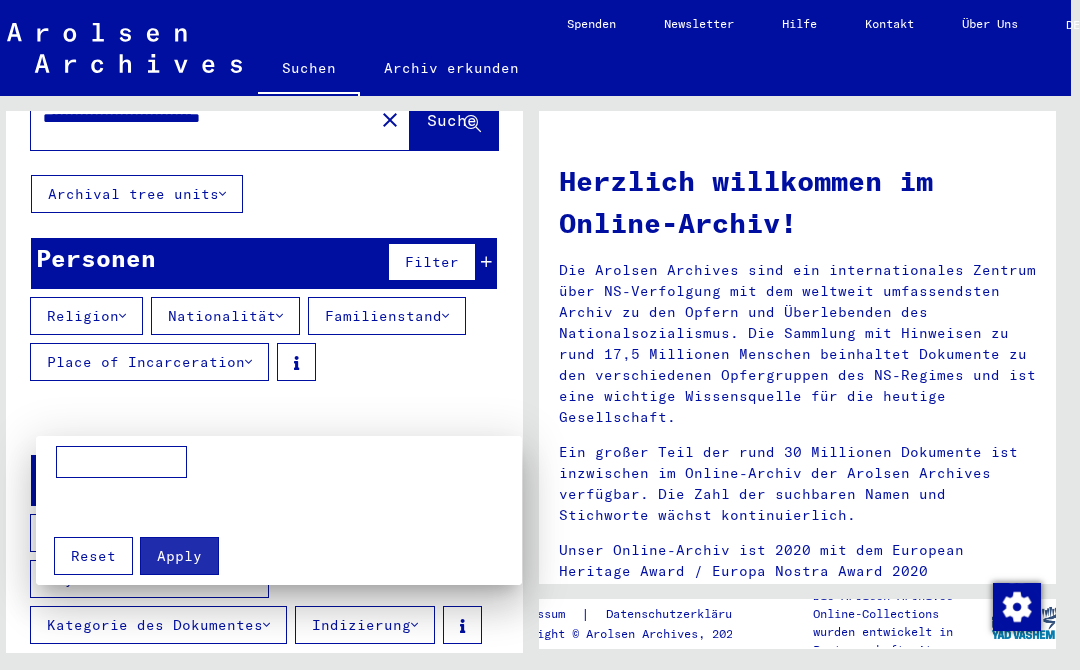 click at bounding box center (121, 462) 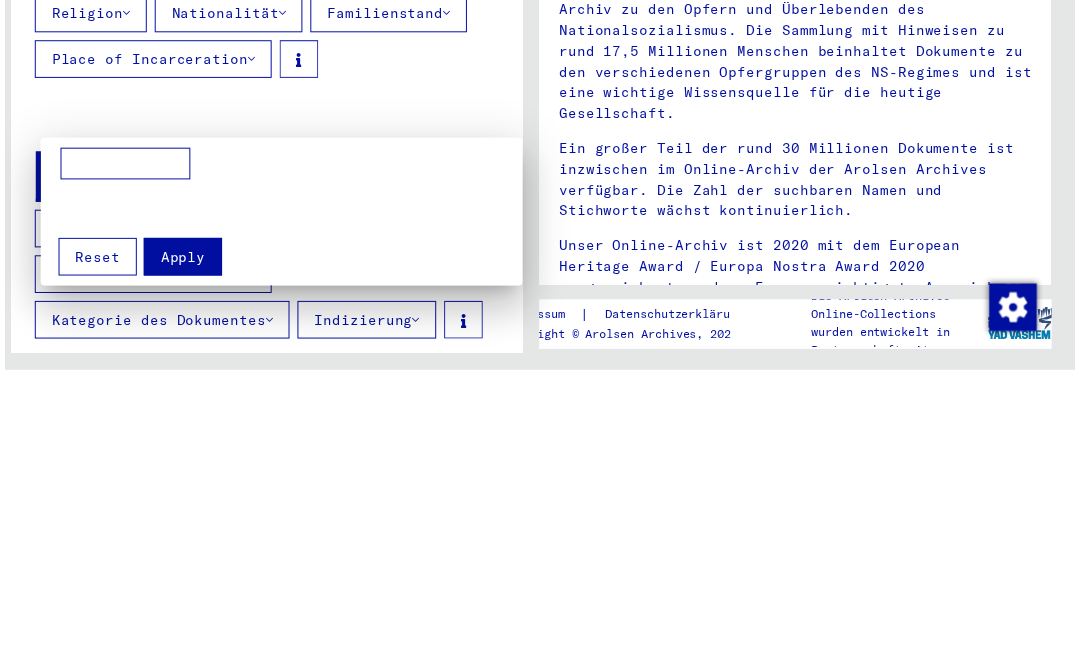 scroll, scrollTop: 74, scrollLeft: 0, axis: vertical 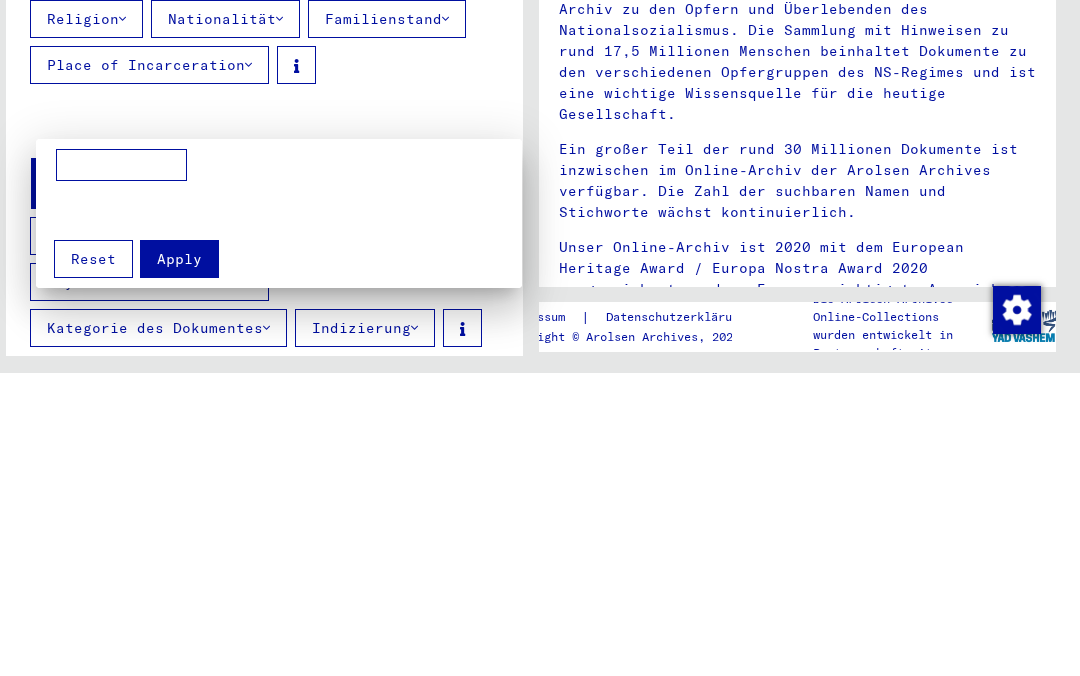 click on "Apply" at bounding box center (179, 562) 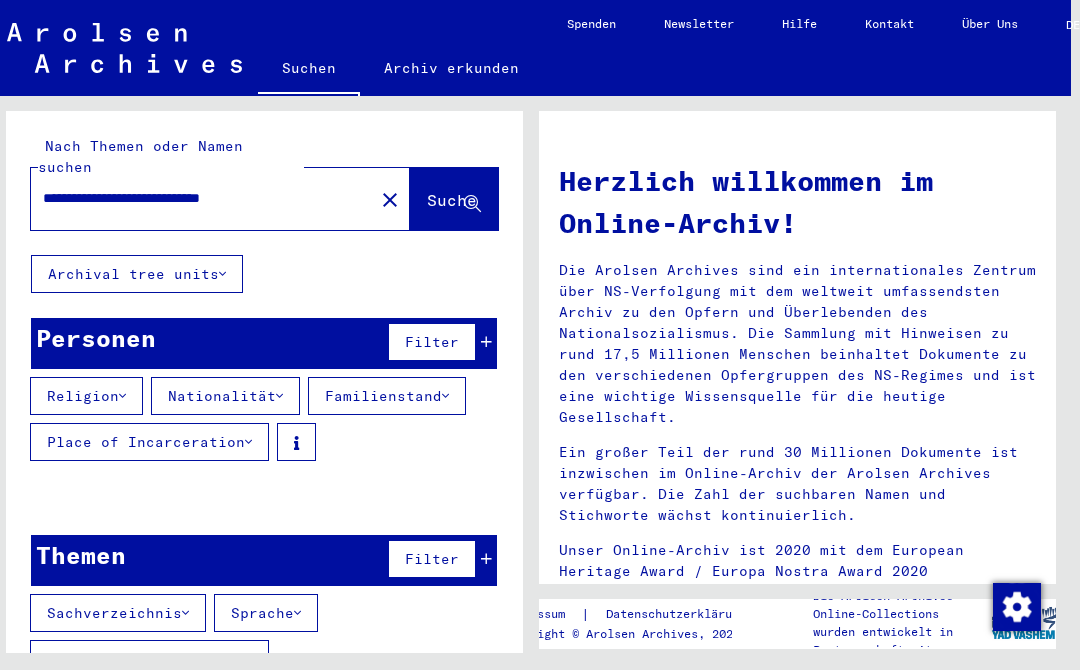 scroll, scrollTop: 0, scrollLeft: 0, axis: both 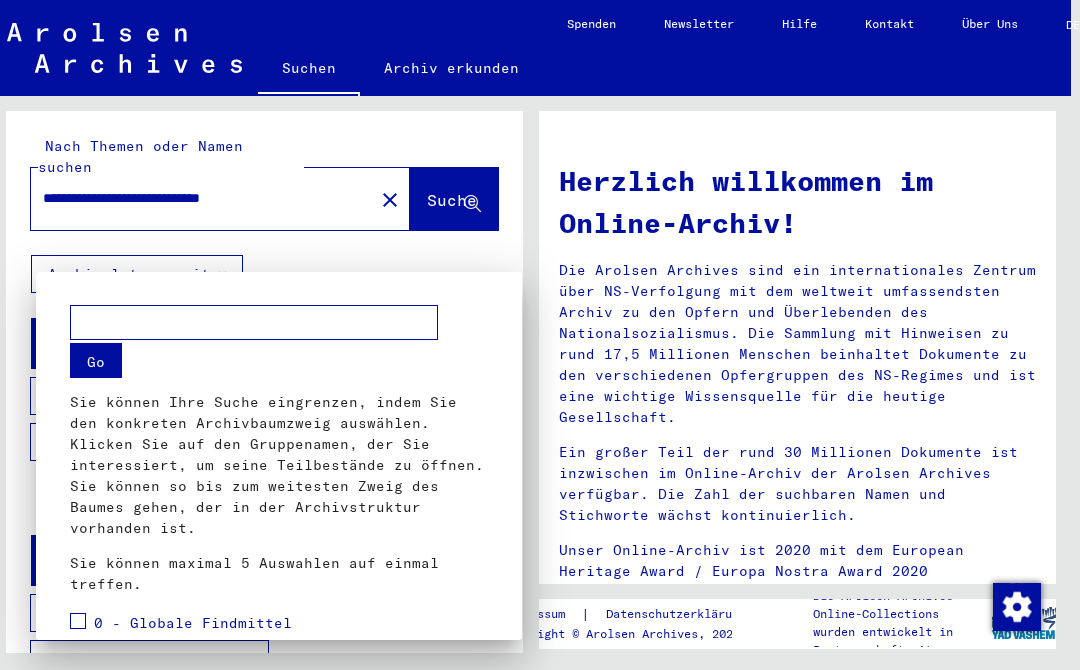 click at bounding box center (254, 322) 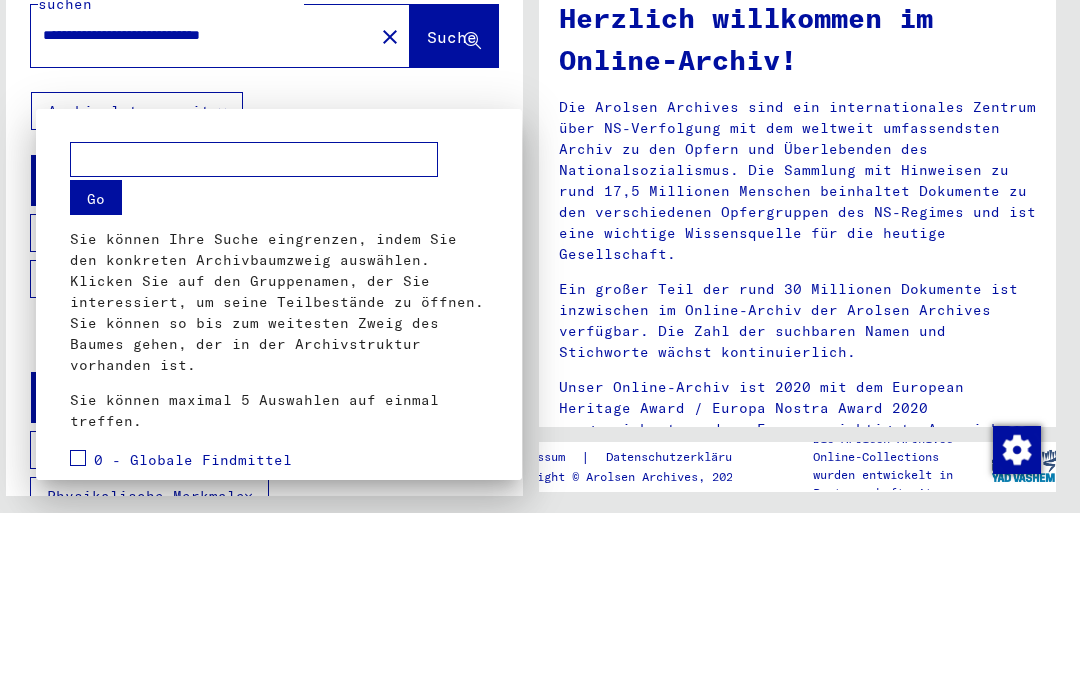 click on "Go" at bounding box center [96, 360] 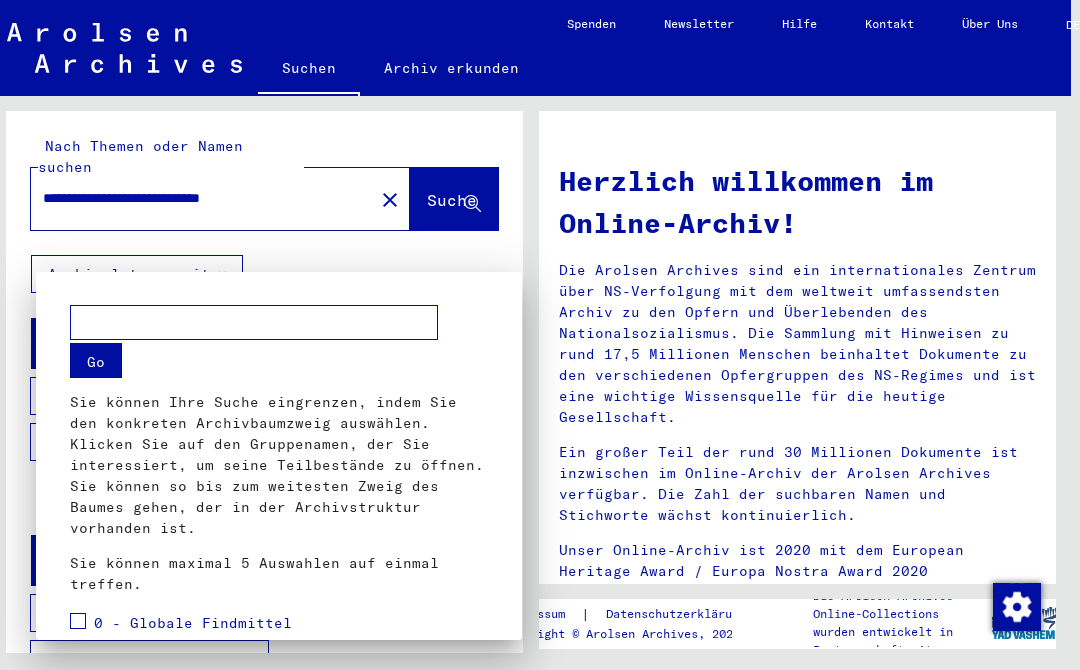scroll, scrollTop: 0, scrollLeft: 0, axis: both 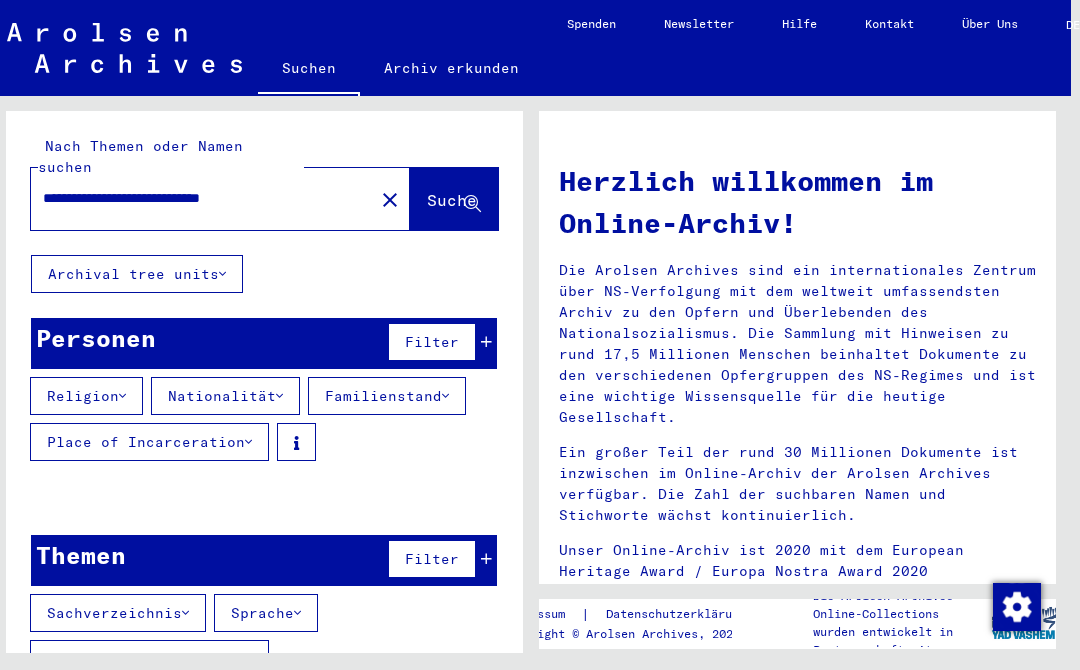 click on "Filter" at bounding box center (432, 342) 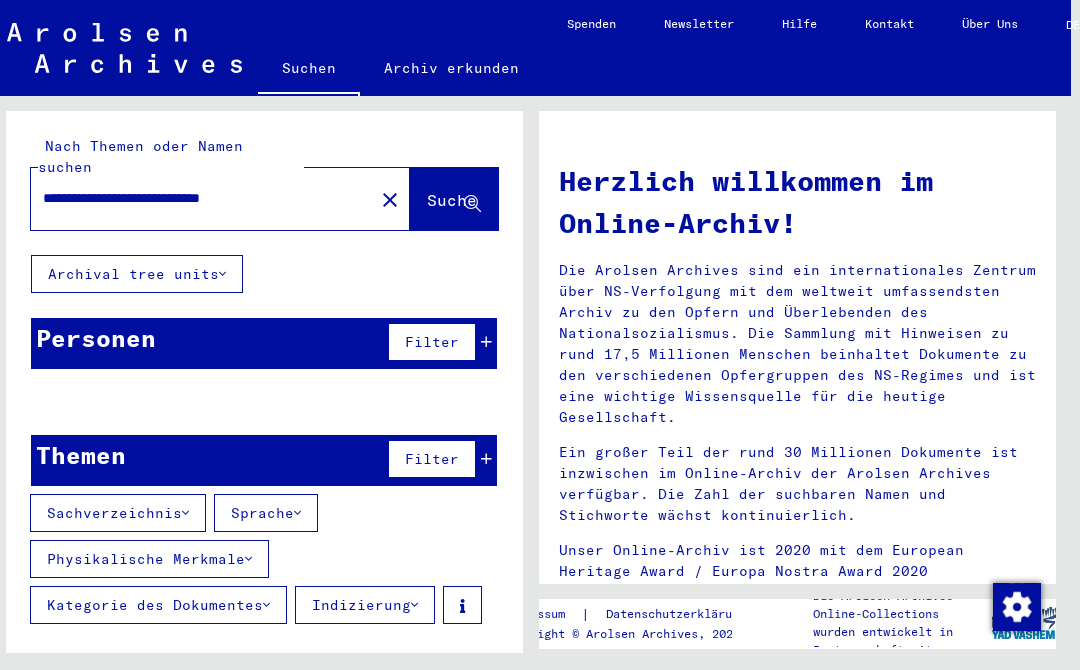 click at bounding box center (486, 342) 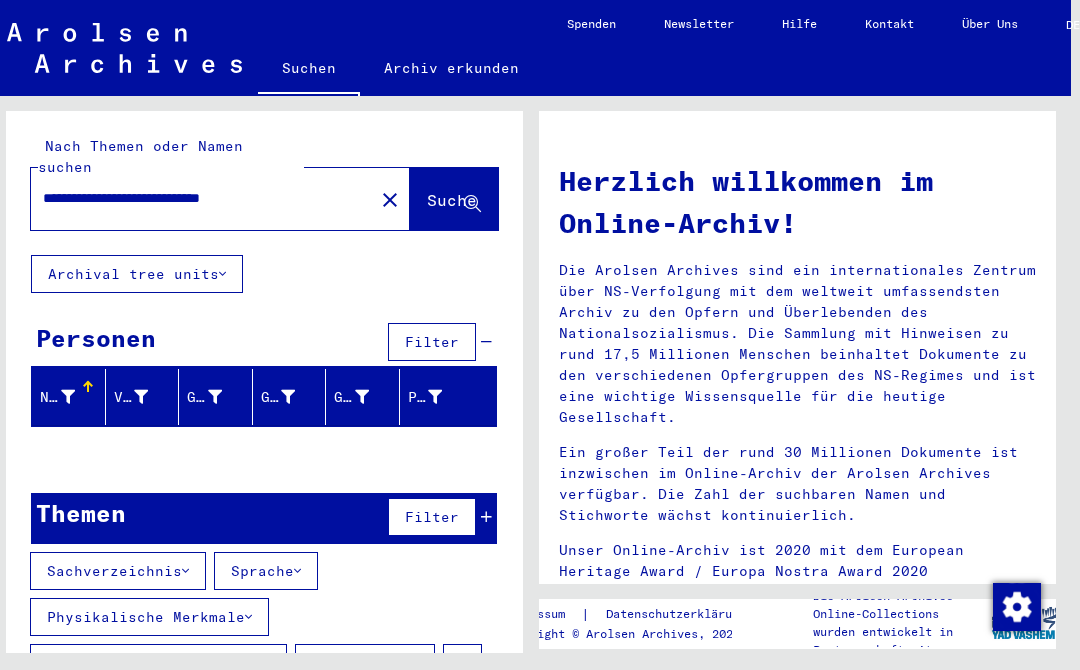 click on "Nachname" at bounding box center [60, 397] 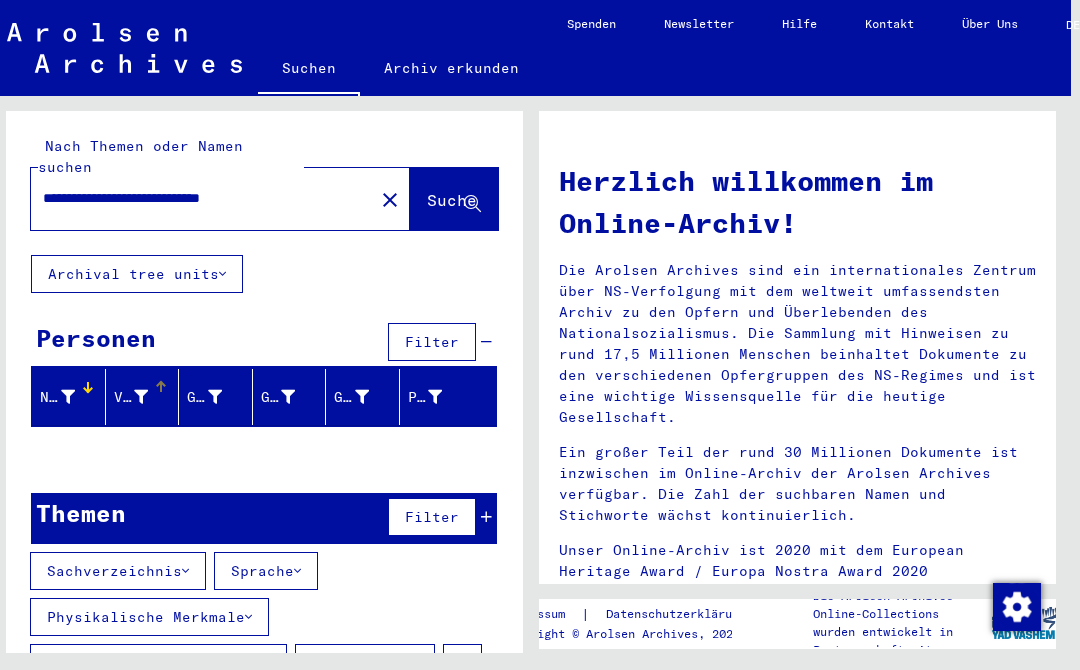 click at bounding box center (141, 397) 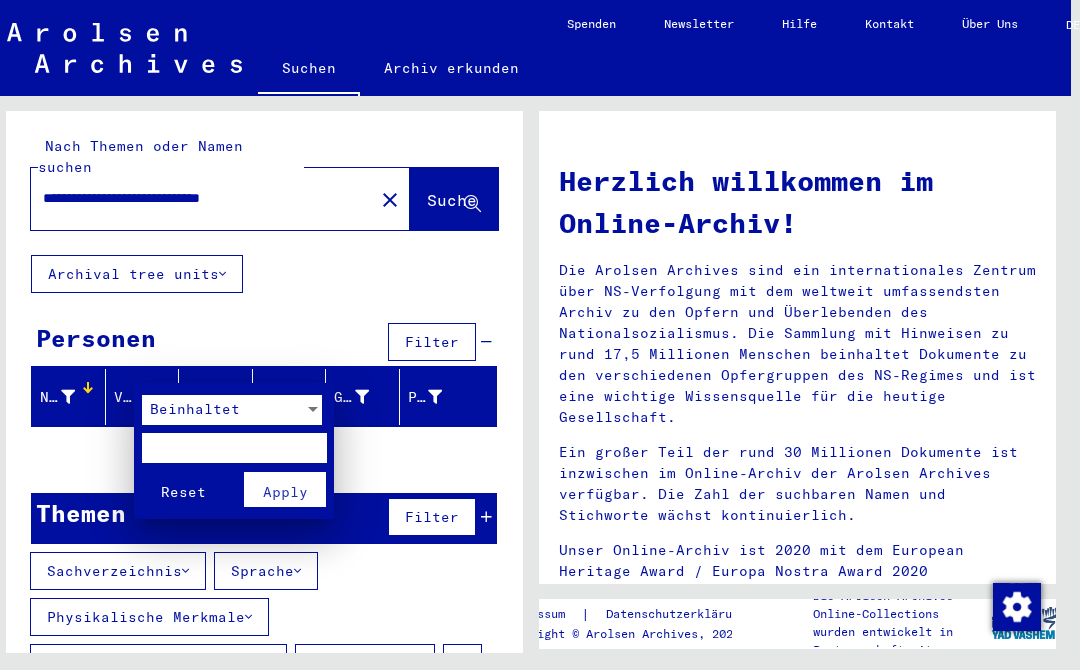 click at bounding box center [540, 335] 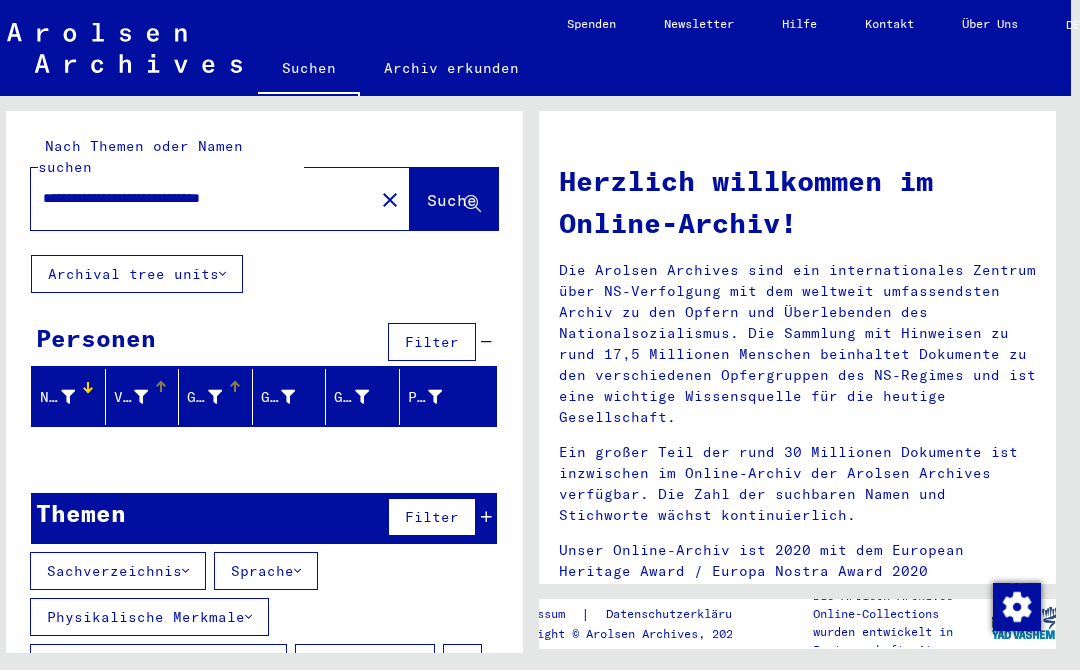 click at bounding box center [215, 397] 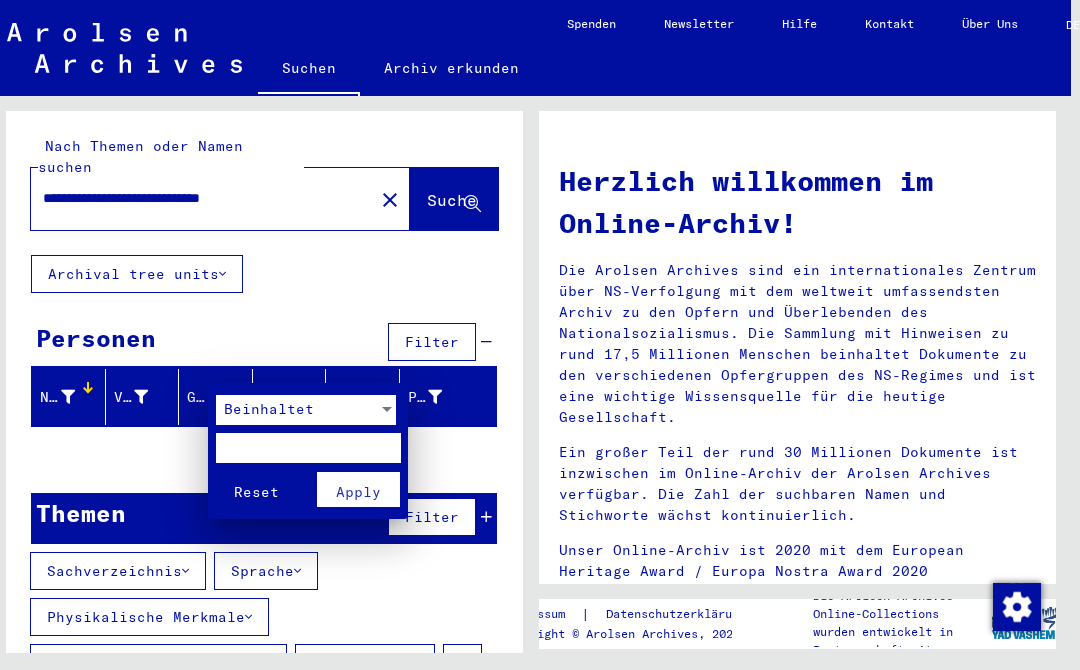 click at bounding box center (540, 335) 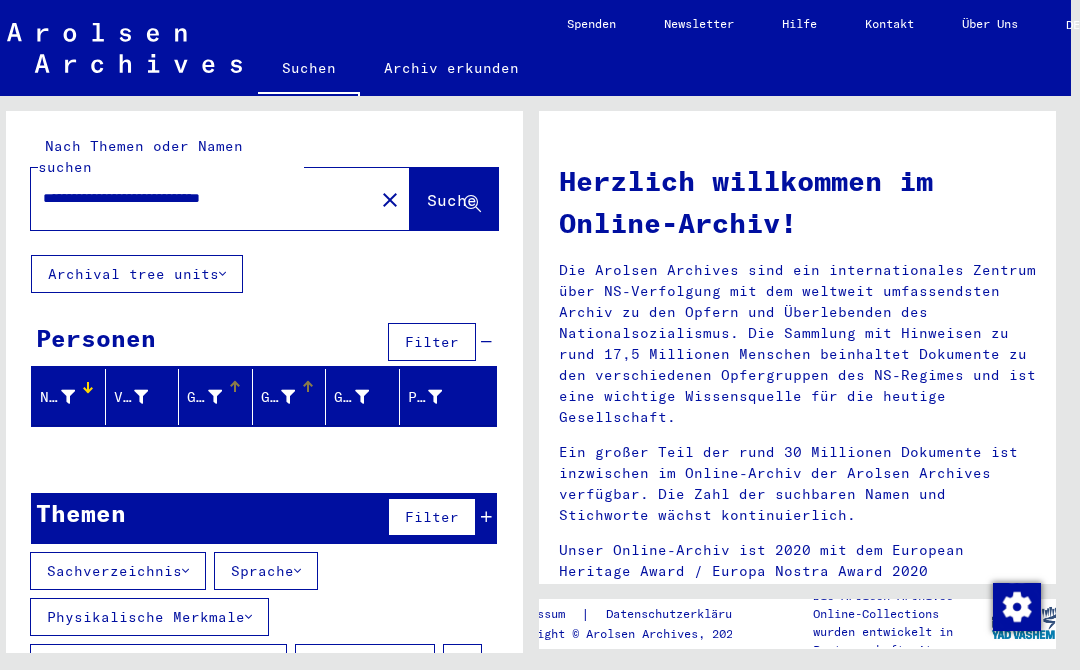 click at bounding box center [288, 397] 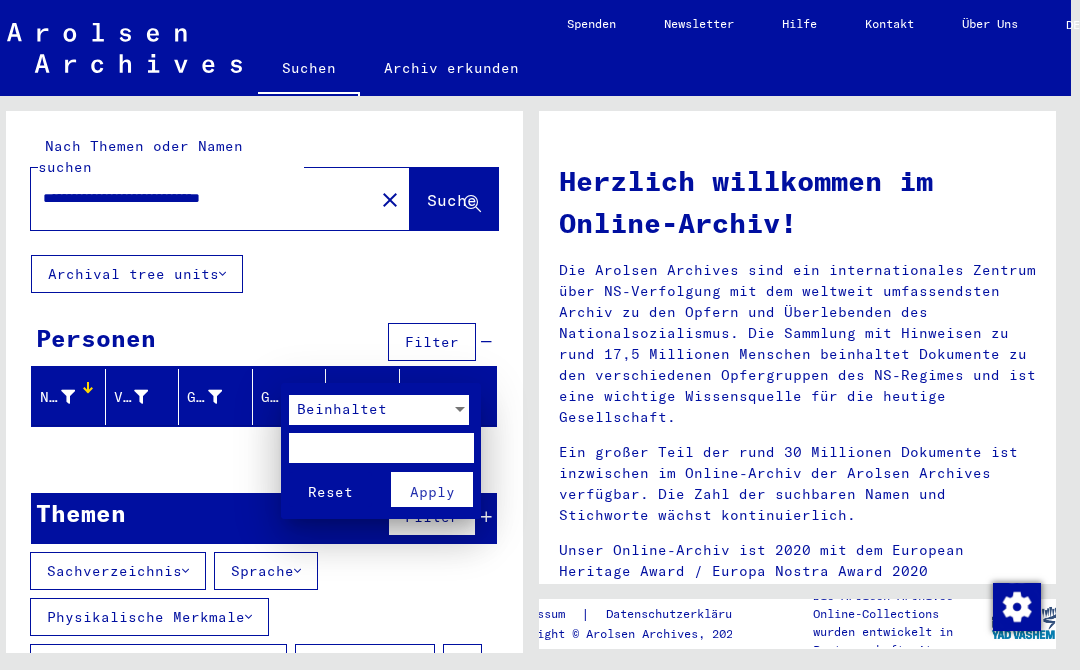 click at bounding box center (540, 335) 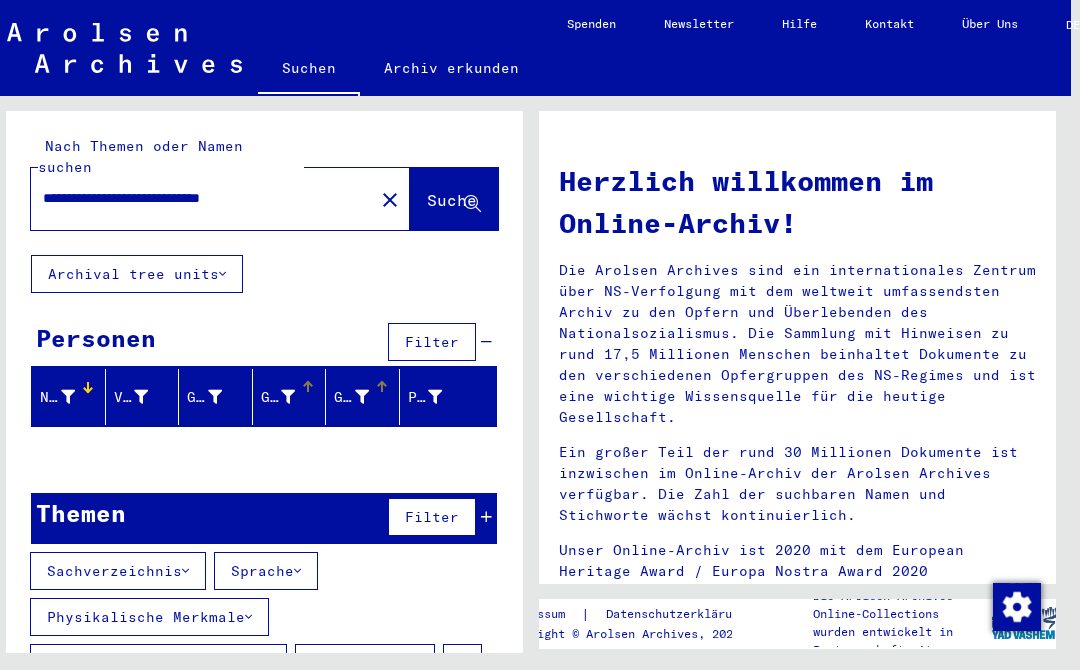 click at bounding box center (362, 397) 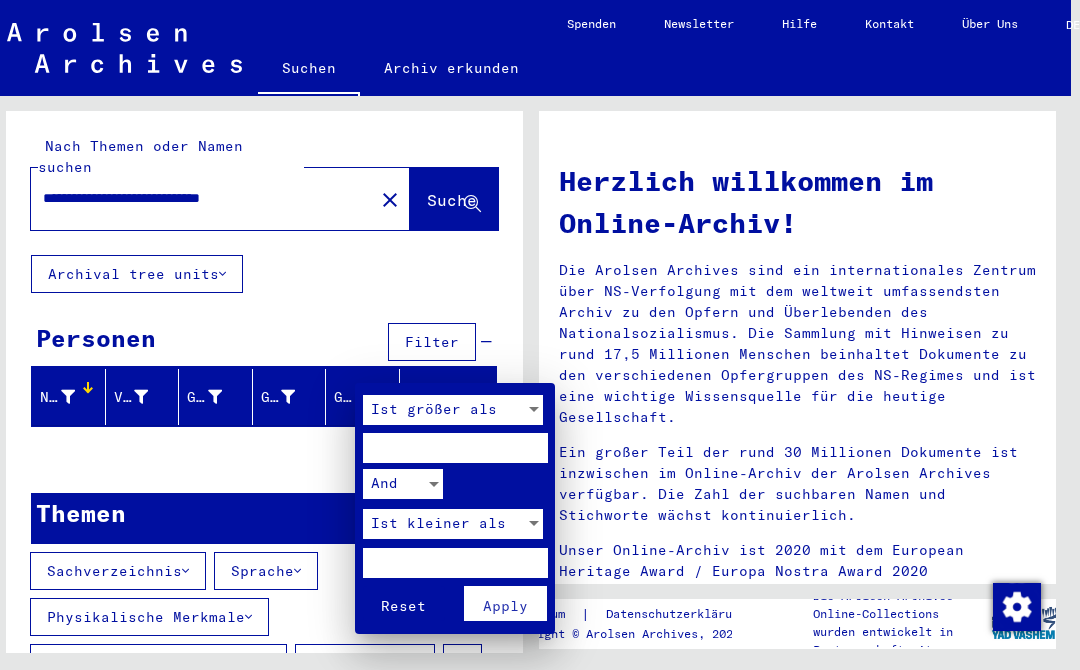 click at bounding box center (540, 335) 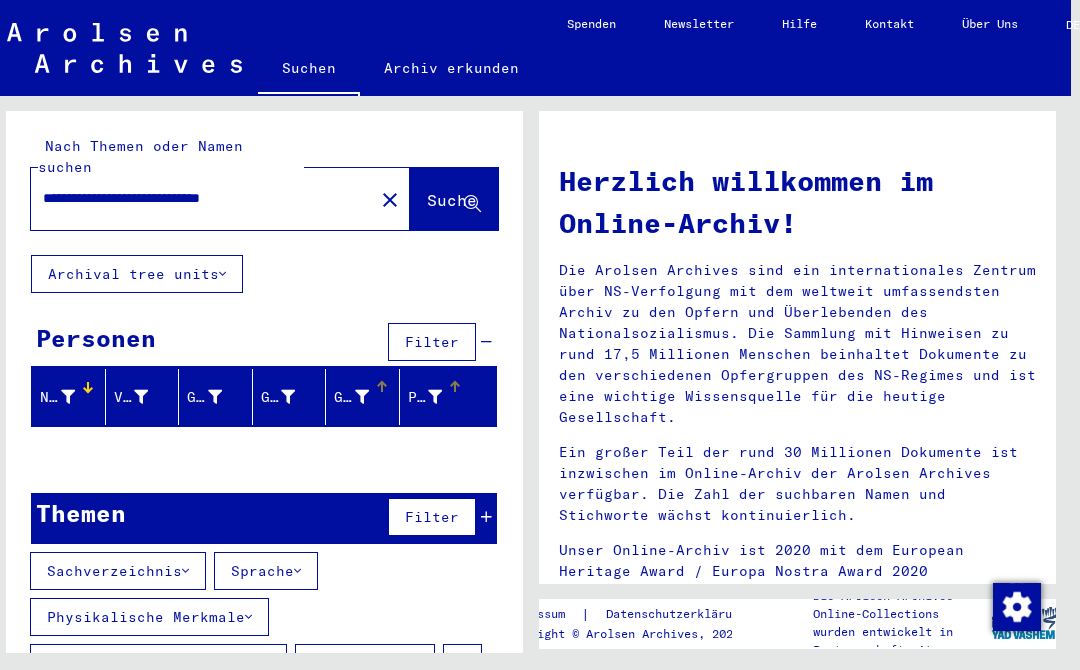 click at bounding box center (435, 397) 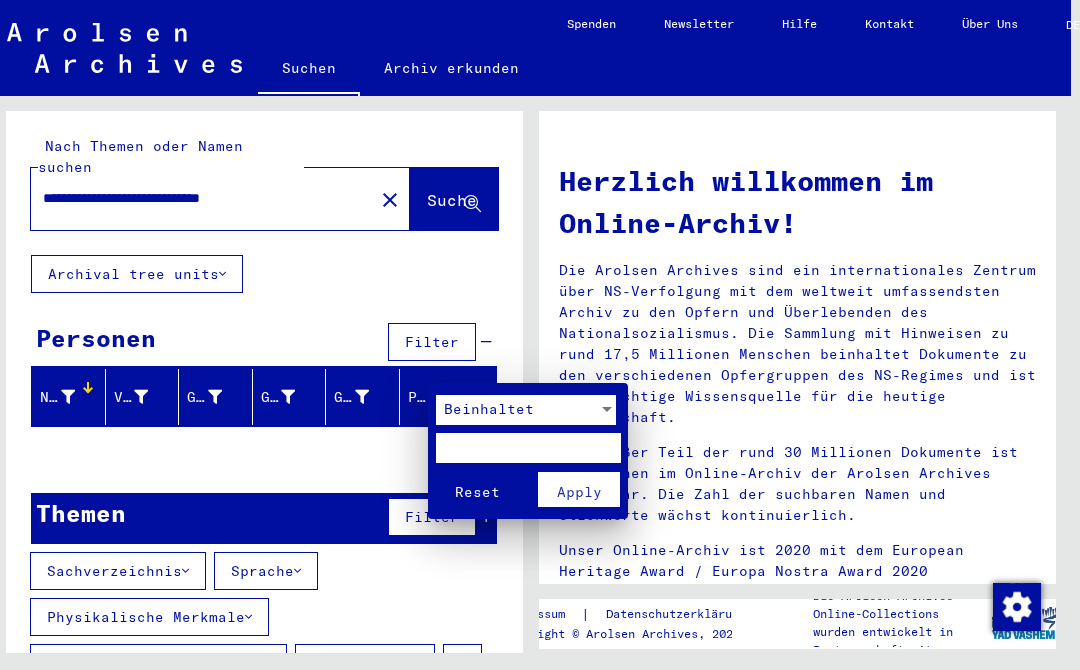 click at bounding box center (540, 335) 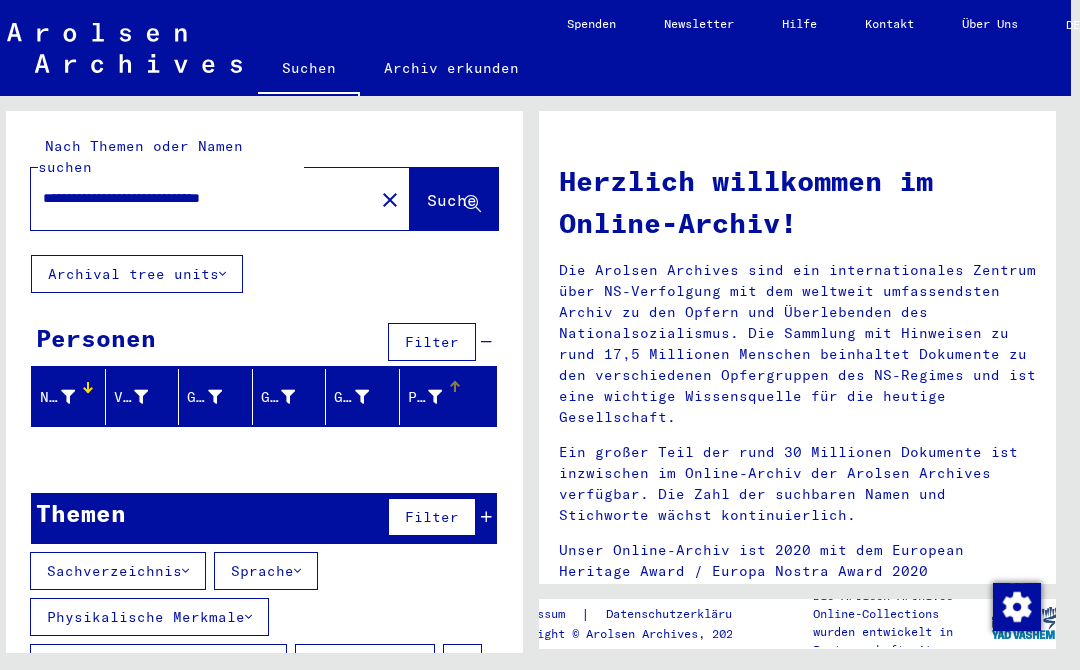 click on "Hilfe" at bounding box center (799, 24) 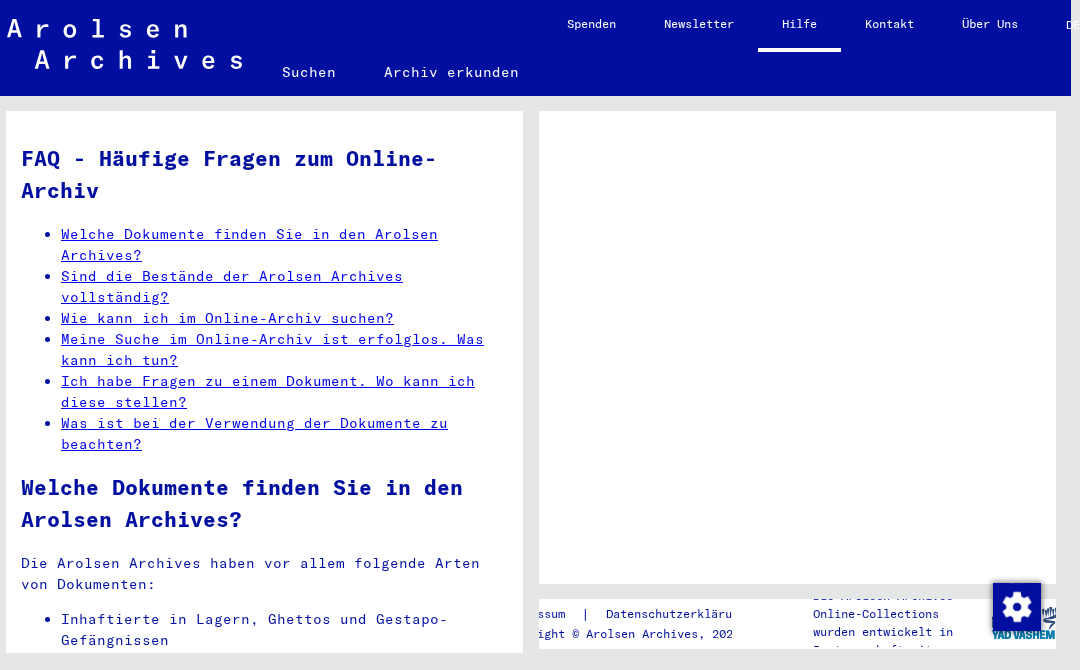 scroll, scrollTop: 0, scrollLeft: 0, axis: both 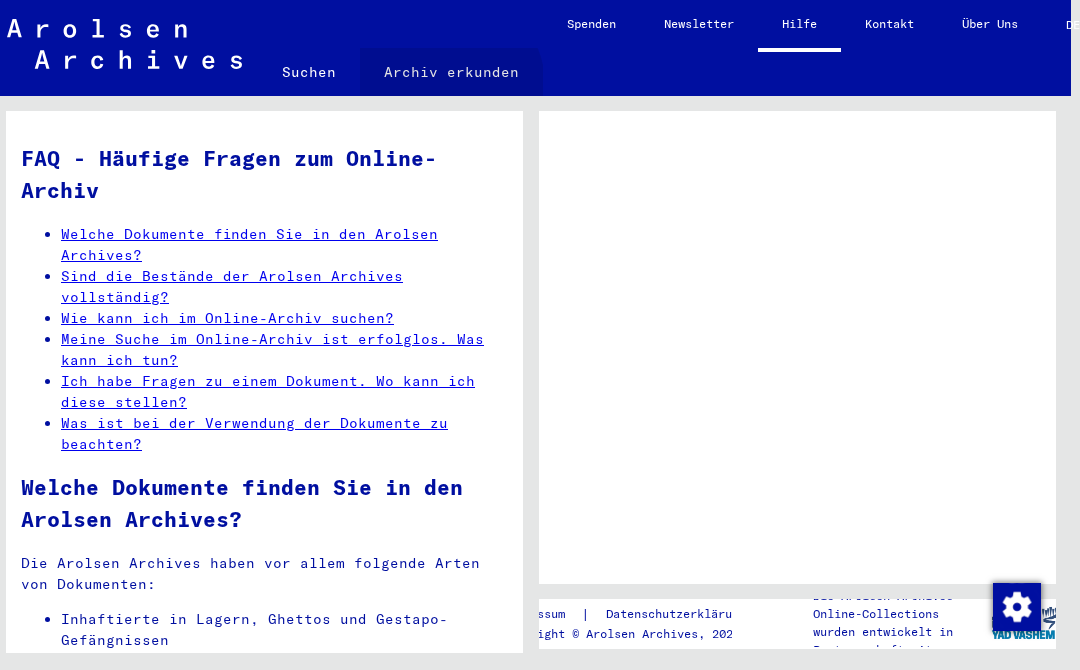 click on "Archiv erkunden" at bounding box center (451, 72) 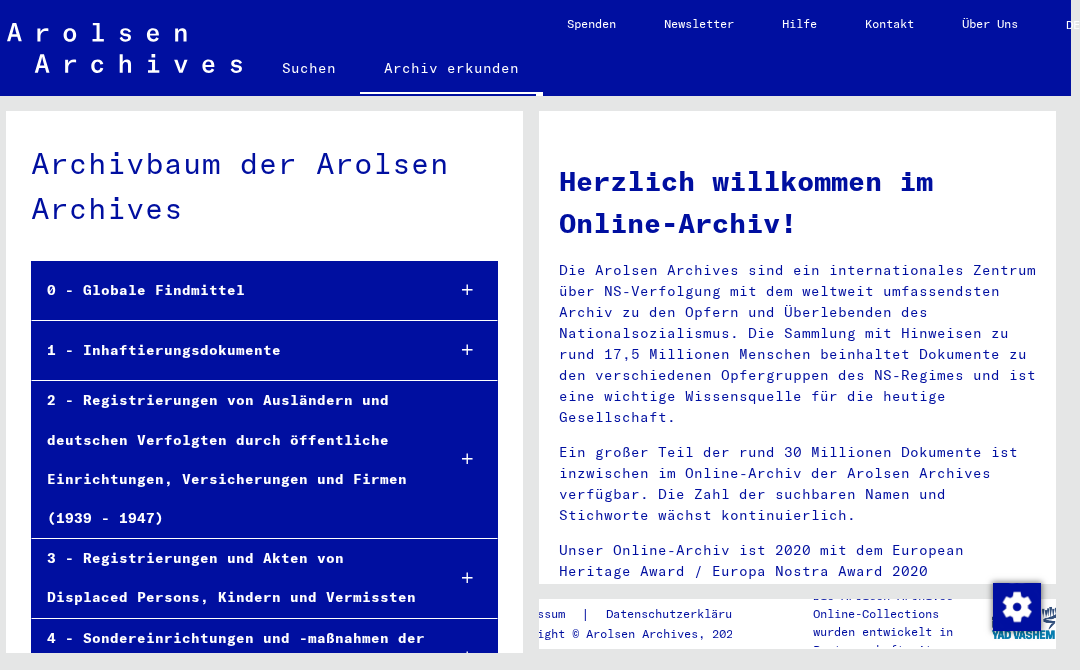 scroll, scrollTop: 0, scrollLeft: 0, axis: both 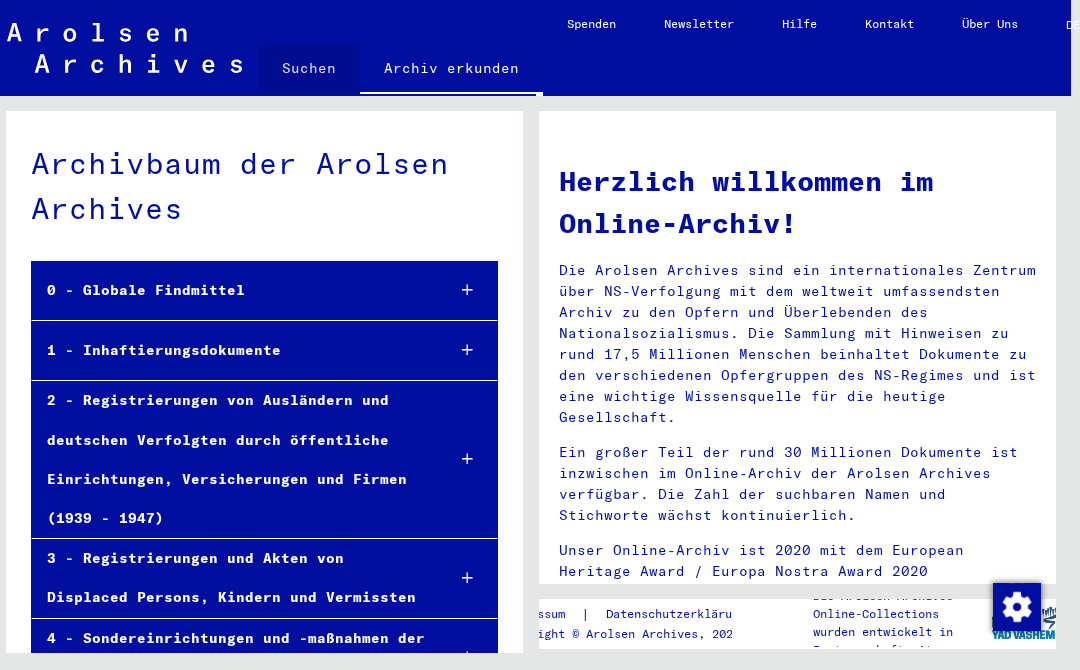 click on "Suchen" at bounding box center [309, 68] 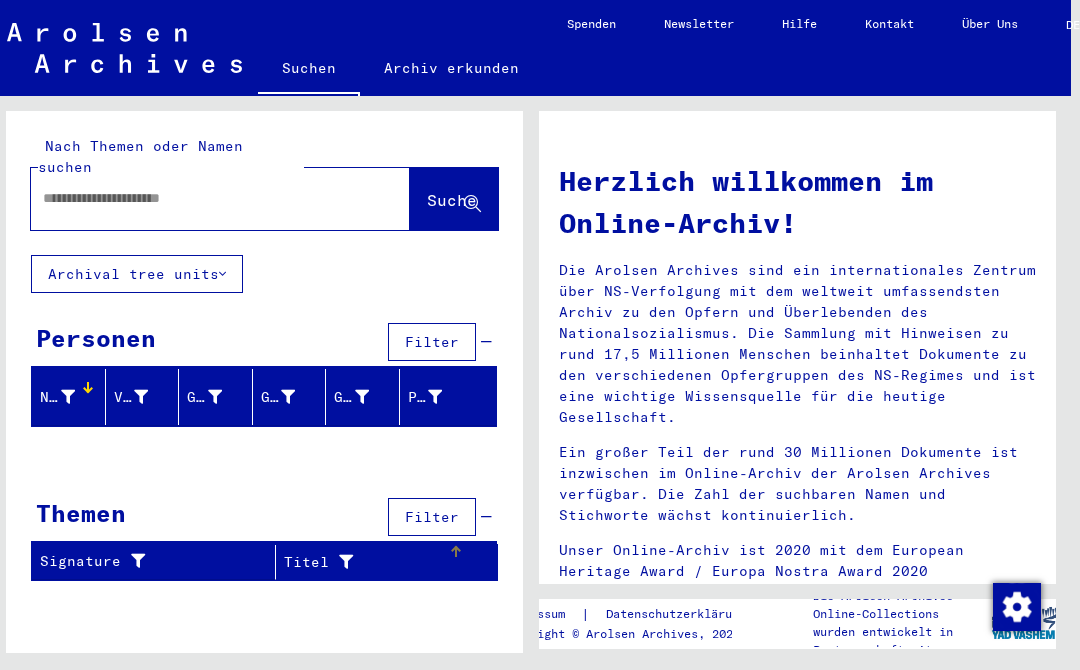 click at bounding box center (341, 562) 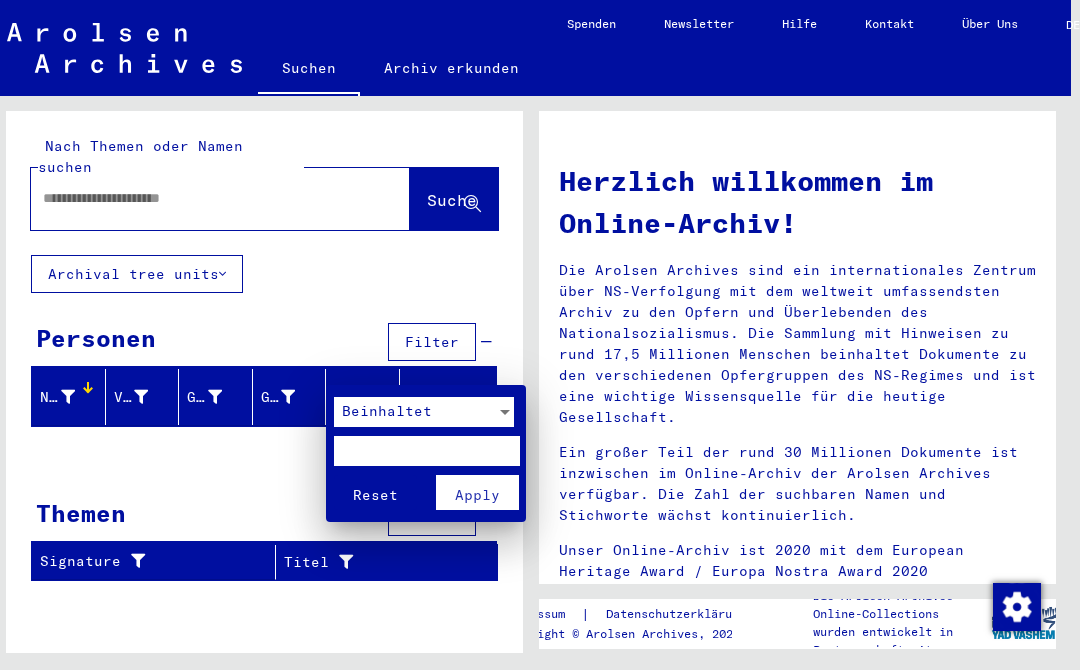 click at bounding box center (540, 335) 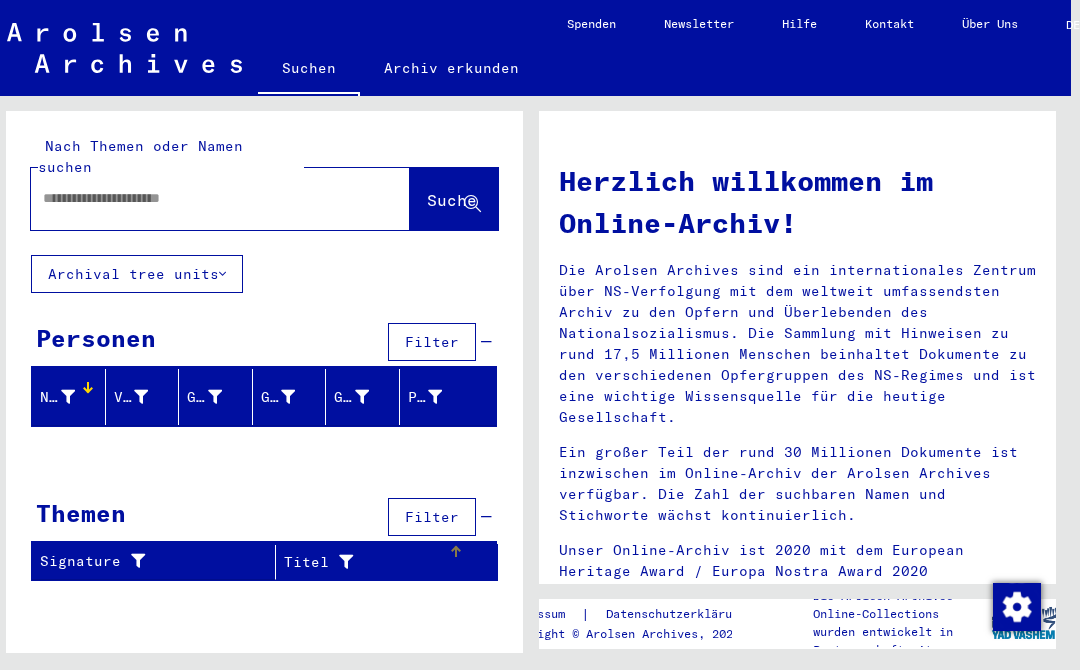 click on "Signature" at bounding box center (157, 562) 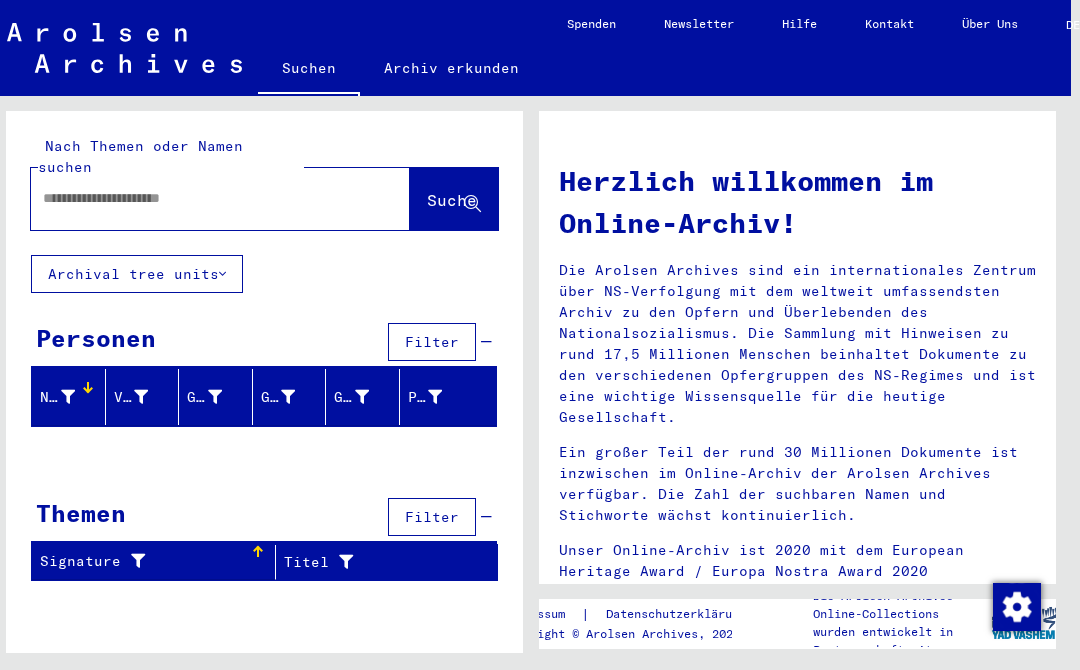 click at bounding box center [196, 198] 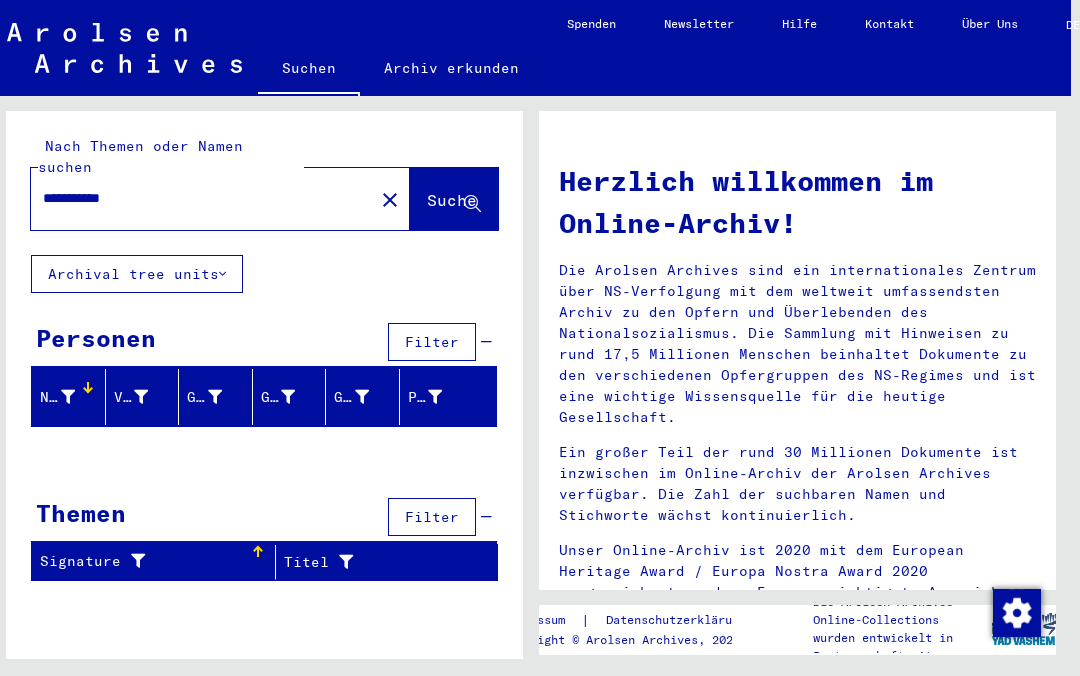 type on "**********" 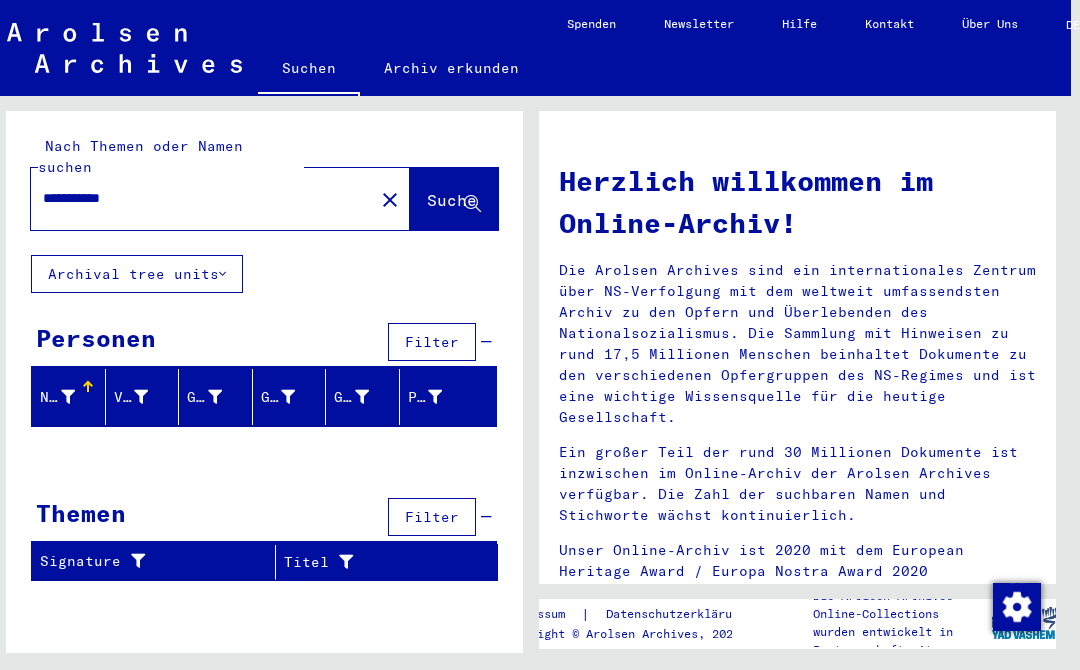 click at bounding box center [1017, 607] 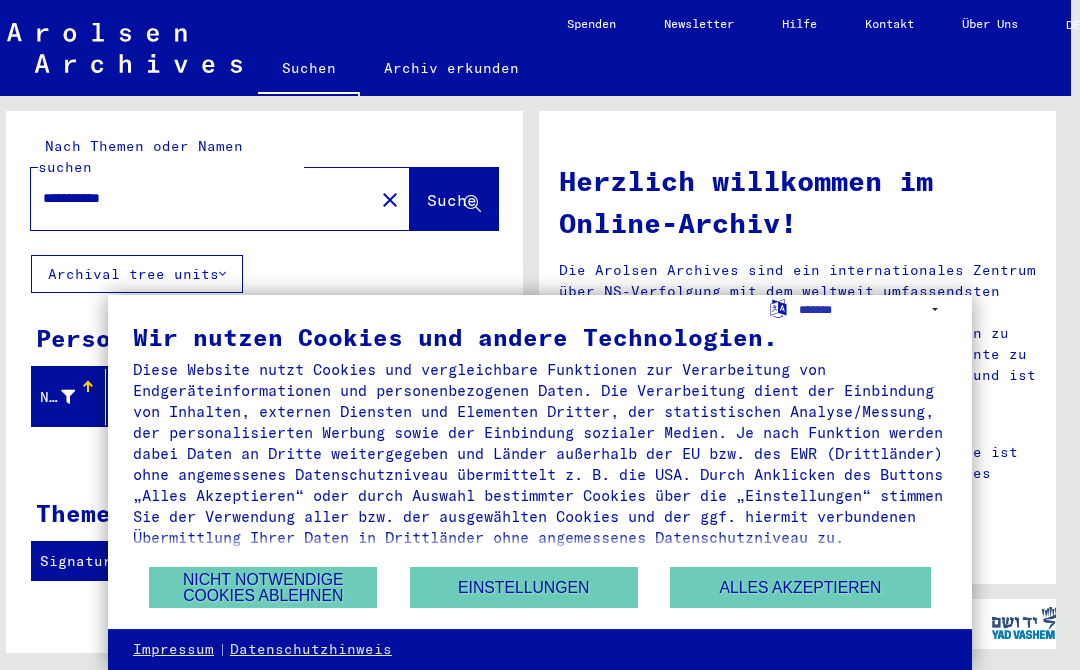 click on "Alles akzeptieren" at bounding box center (800, 587) 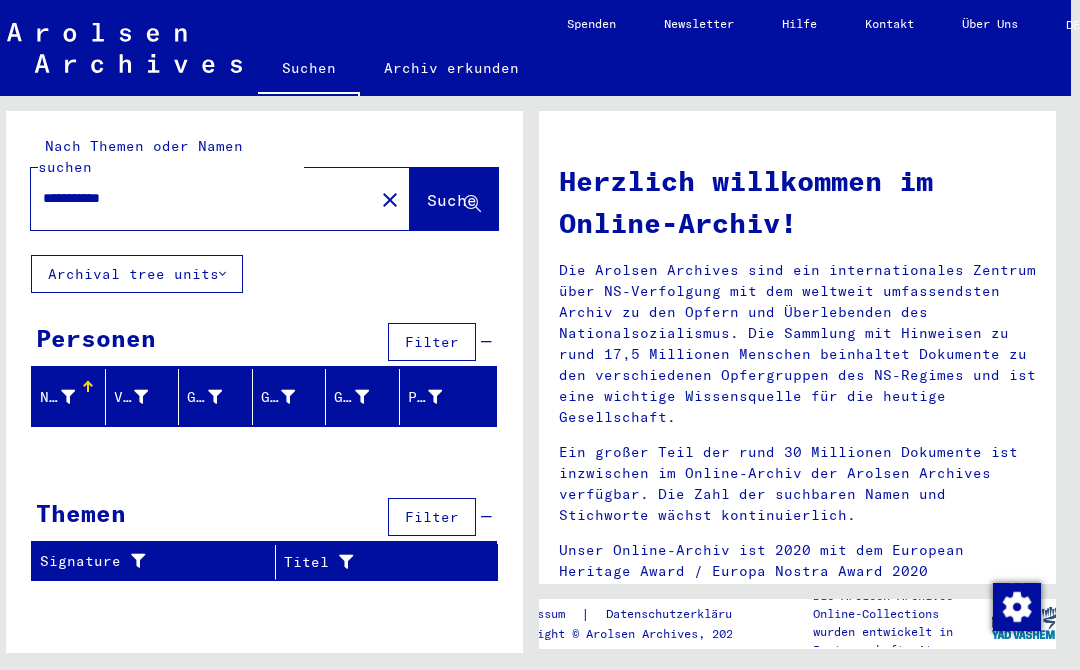 click on "Die Arolsen Archives sind ein internationales Zentrum über NS-Verfolgung mit dem weltweit umfassendsten Archiv zu den Opfern und Überlebenden des Nationalsozialismus. Die Sammlung mit Hinweisen zu rund 17,5 Millionen Menschen beinhaltet Dokumente zu den verschiedenen Opfergruppen des NS-Regimes und ist eine wichtige Wissensquelle für die heutige Gesellschaft." at bounding box center [797, 344] 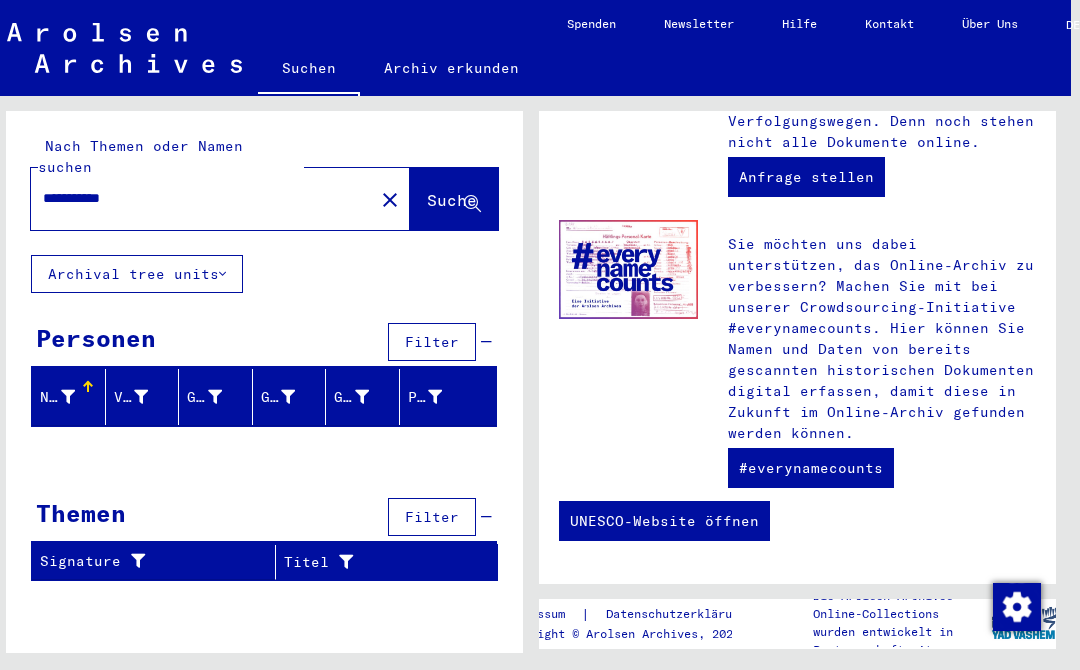 scroll, scrollTop: 1092, scrollLeft: 0, axis: vertical 